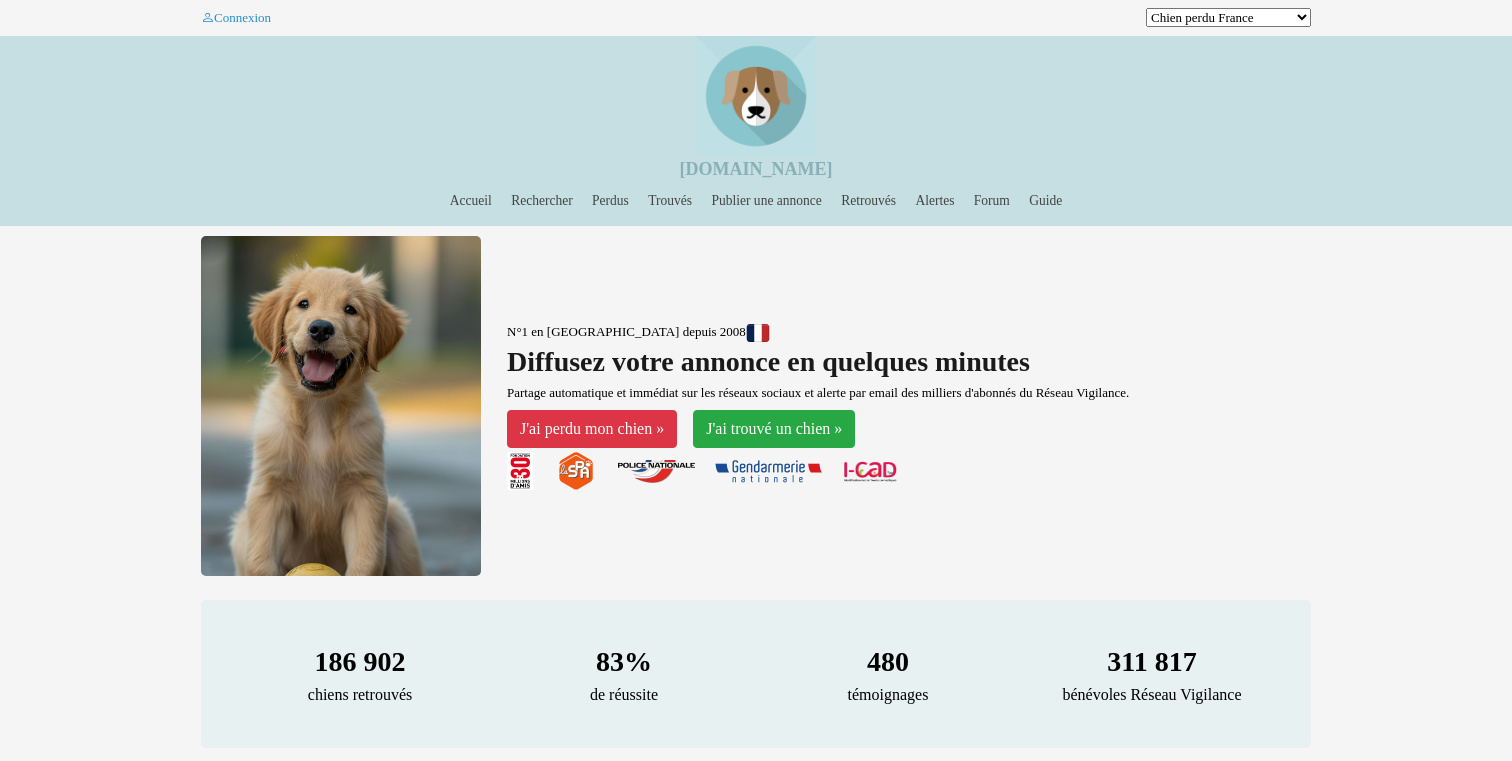 scroll, scrollTop: 0, scrollLeft: 0, axis: both 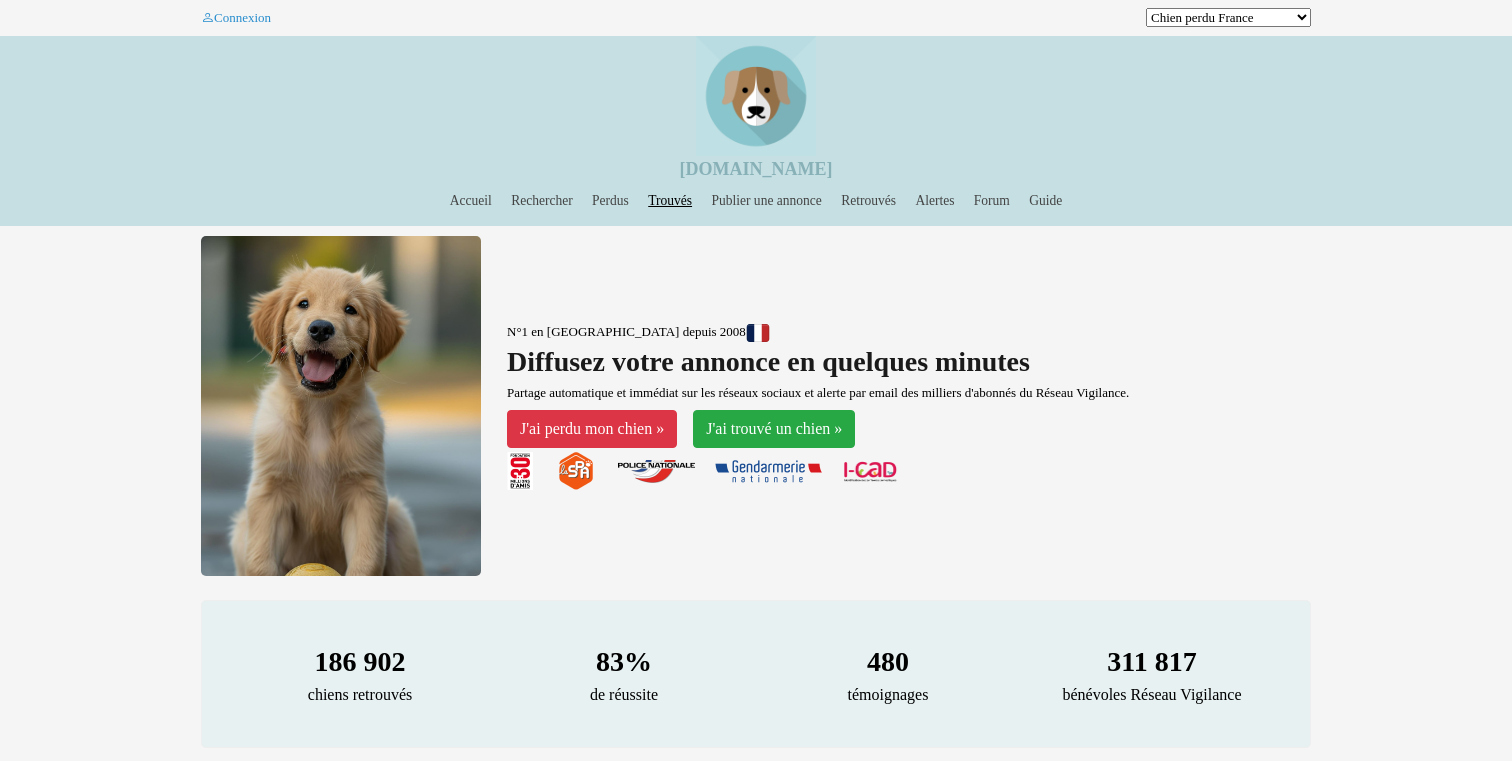 click on "Trouvés" at bounding box center [670, 200] 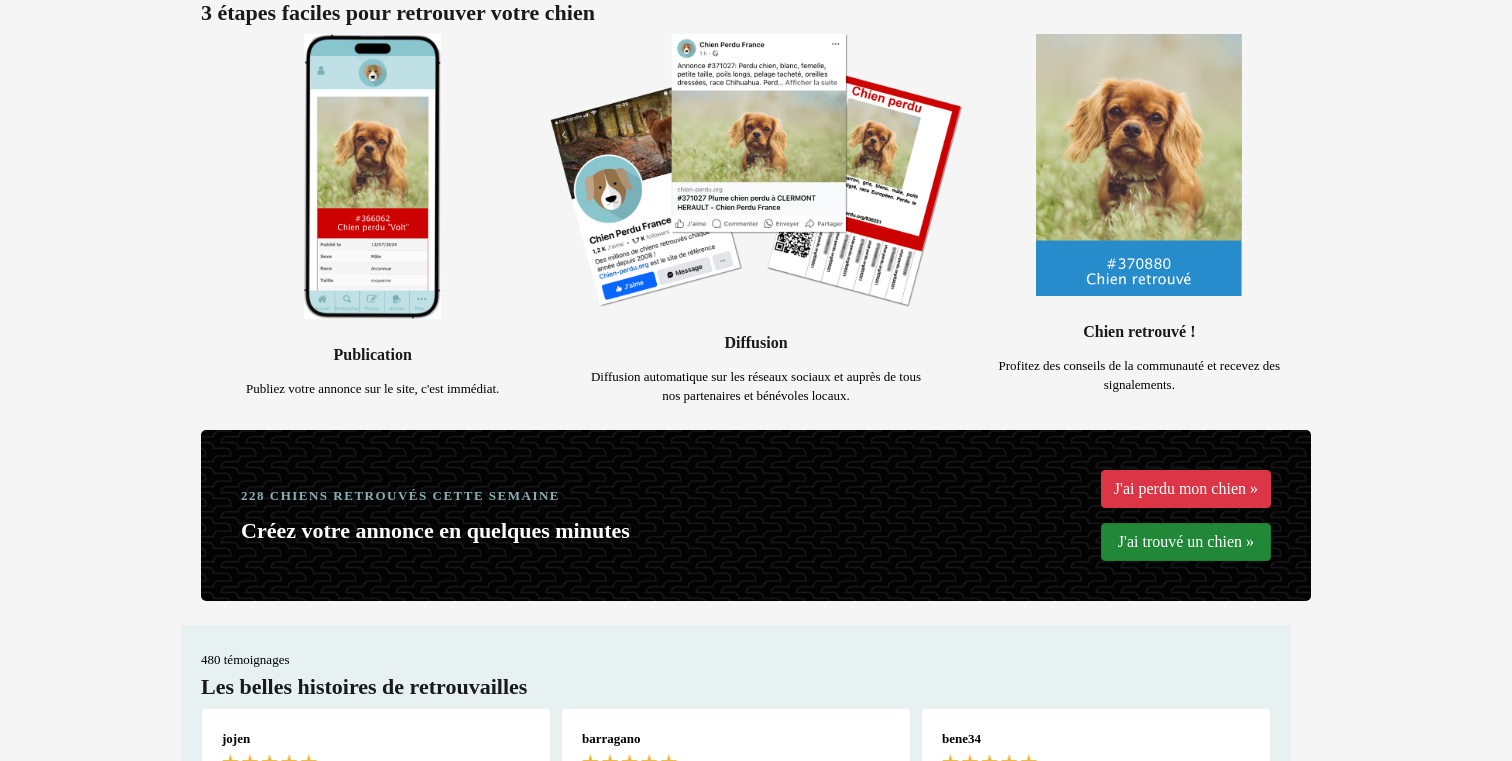 scroll, scrollTop: 823, scrollLeft: 0, axis: vertical 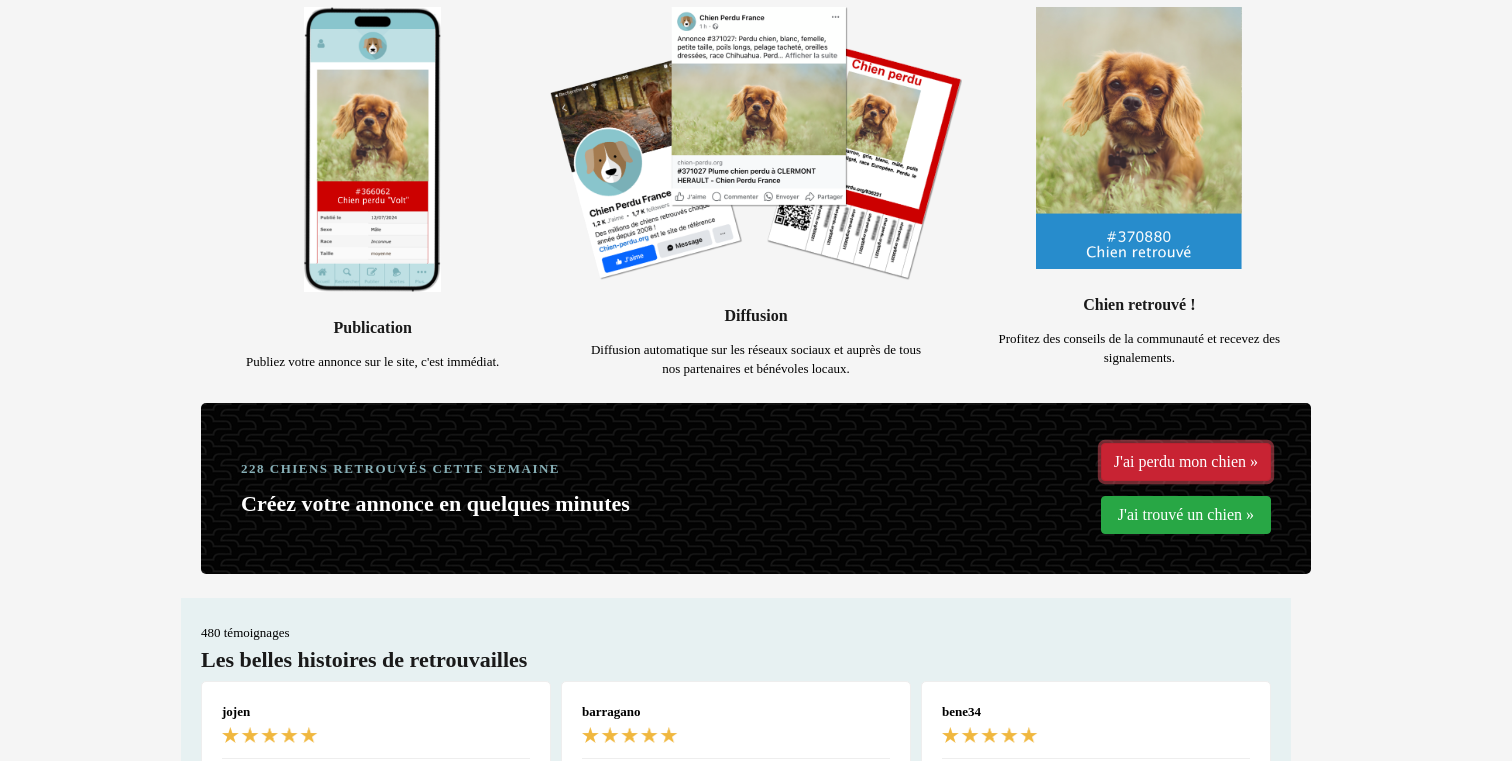 click on "J'ai perdu mon chien »" at bounding box center (1186, 462) 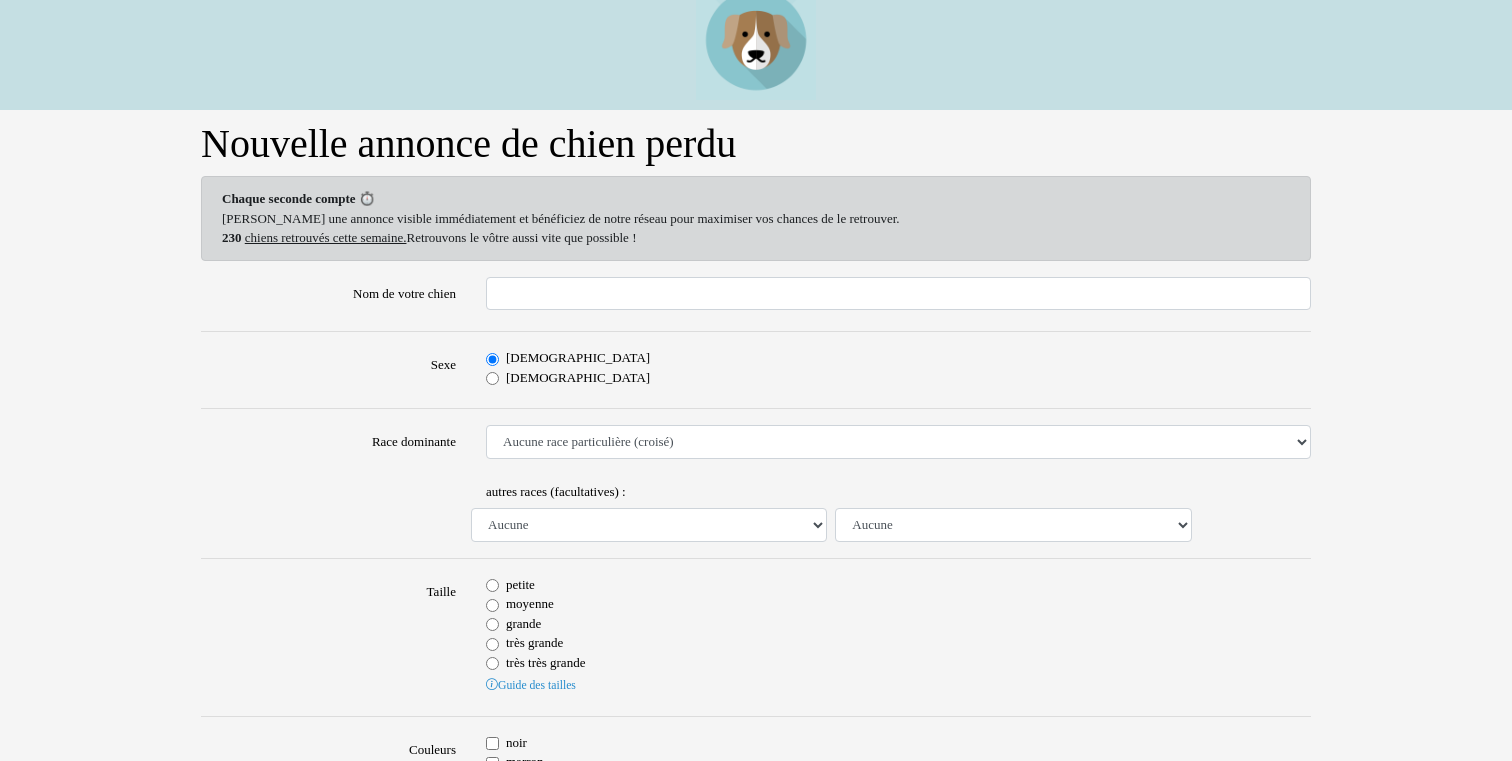 scroll, scrollTop: 34, scrollLeft: 0, axis: vertical 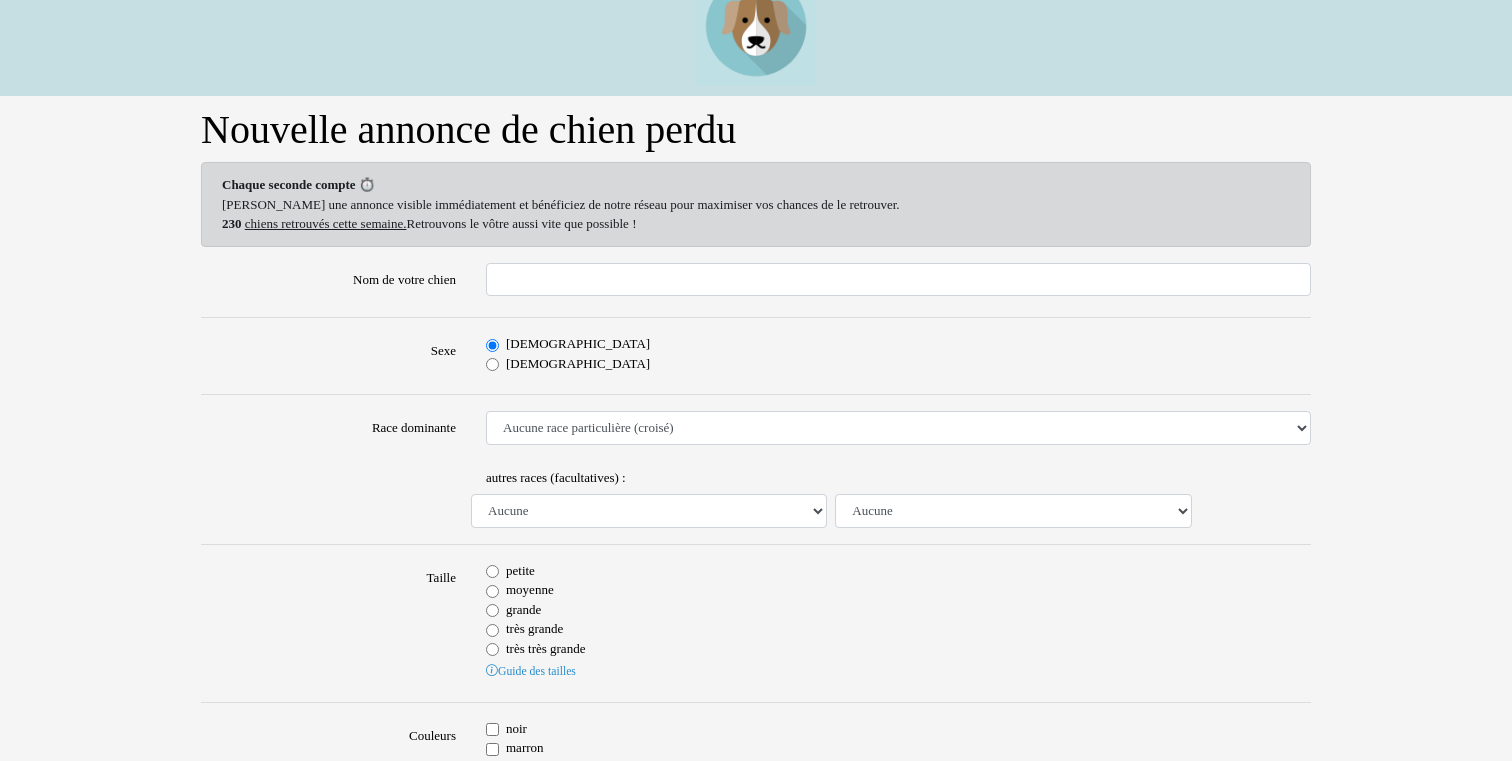 click on "[DEMOGRAPHIC_DATA]" at bounding box center (492, 364) 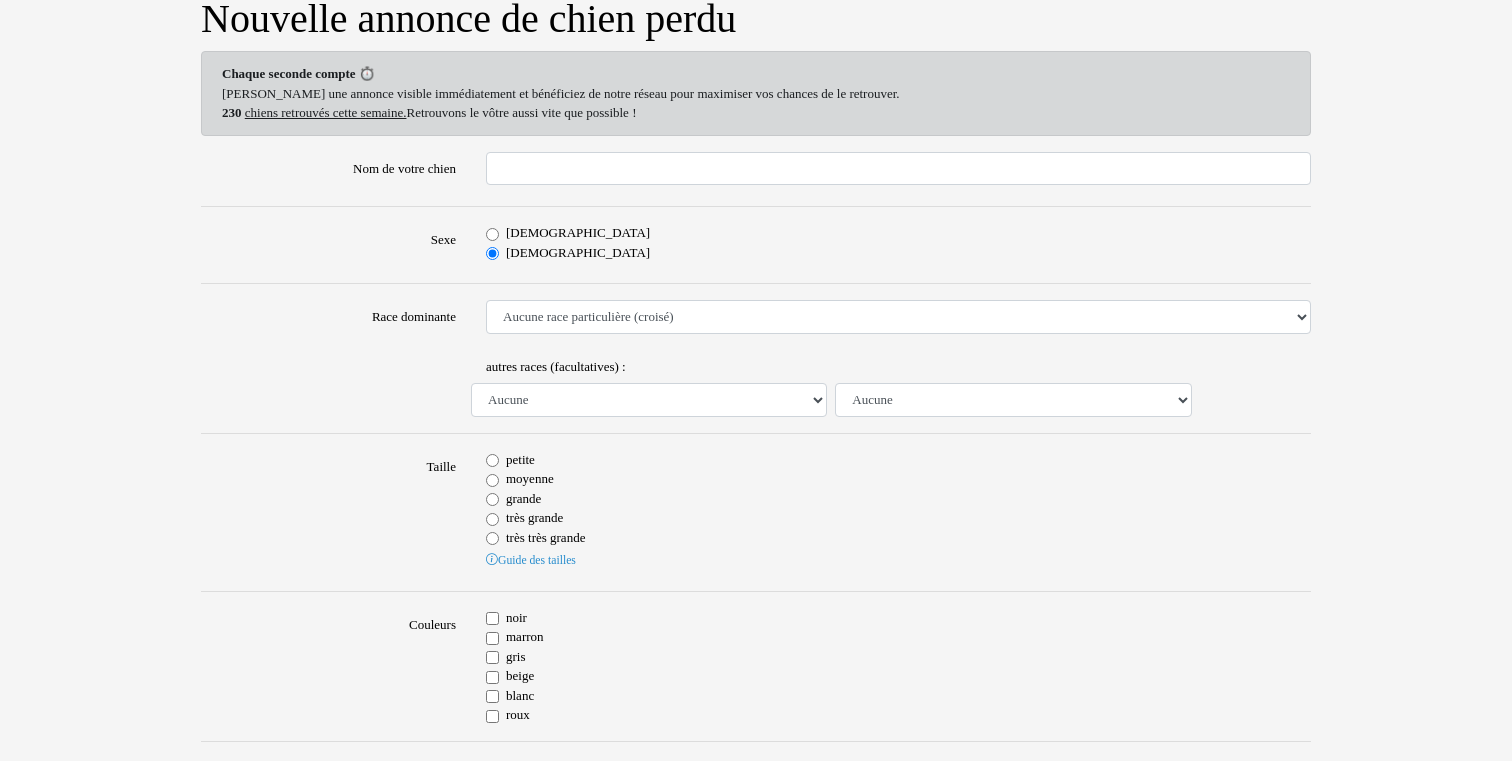 scroll, scrollTop: 146, scrollLeft: 0, axis: vertical 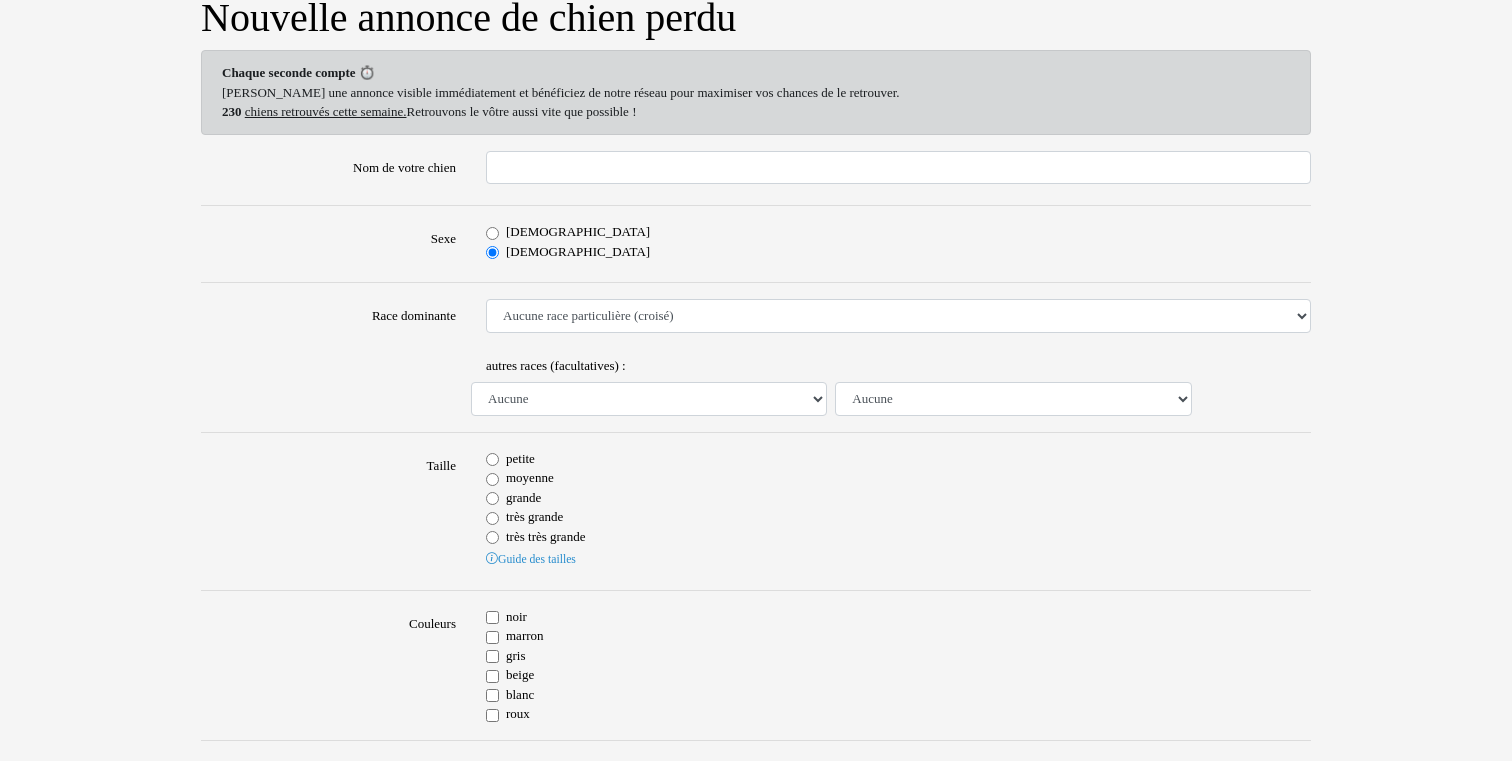 click on "Nom de votre chien
Sexe
Mâle
Femelle
Race dominante
Aucune race particulière (croisé)
Affenpinscher Airedale Terrier Akita Akita Américain Anglo Français de Petite Vénerie Ariégeois Azawakh Barbet Barbu Tchèque Barzoï Basenji Basset Artésien Normand Basset Bleu de Gascogne Basset de Westphalie Basset des Alpes Basset Fauve de Bretagne Basset Hound Basset Suedois Beagle Beagle Harrier Bearded Collie Bedlington Terrier Berger Allemand Berger Australien Berger Belge Berger Belge Groenendael Berger Belge Laekenois Berger Belge Malinois Berger Belge Tervueren Berger Bergamasque Berger Blanc Suisse Berger d'Asie Centrale Berger de Beauce - Beauceron Berger de Bosnie-Herzégovine et de Croatie Berger de Brie Berger de l'Europe du Sud Est Berger de la Maremme et des Abruzzes Berger de la Serra de Aires - Berger Portugais Berger de Picardie Berger de Russie Méridionale Berger des Pyrénées" at bounding box center [756, 1117] 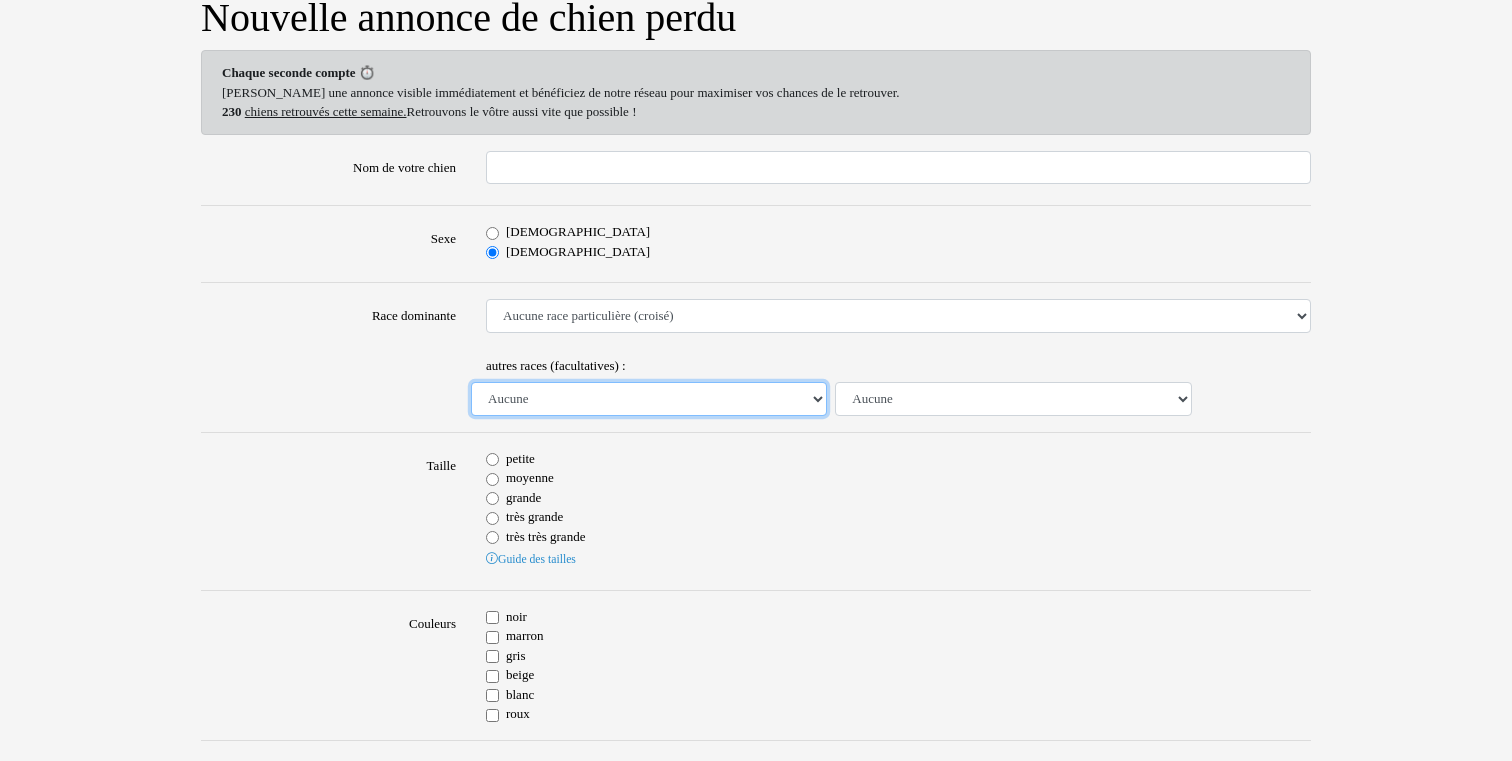 click on "Aucune
Affenpinscher Airedale Terrier Akita Akita Américain Anglo Français de Petite Vénerie Ariégeois Azawakh Barbet Barbu Tchèque Barzoï Basenji Basset Artésien Normand Basset Bleu de Gascogne Basset de Westphalie Basset des Alpes Basset Fauve de Bretagne Basset Hound Basset Suedois Beagle Beagle Harrier Bearded Collie Bedlington Terrier Berger Allemand Berger Australien Berger Belge Berger Belge Groenendael Berger Belge Laekenois Berger Belge Malinois Berger Belge Tervueren Berger Bergamasque Berger Blanc Suisse Berger d'Asie Centrale Berger de Beauce - Beauceron Berger de Bosnie-Herzégovine et de Croatie Berger de Brie Berger de l'Europe du Sud Est Berger de la Maremme et des Abruzzes Berger de la Serra de Aires - Berger Portugais Berger de Picardie Berger de Russie Méridionale Berger des Pyrénées Berger des Pyrénées (face rase) Berger des Pyrénées (poil long) Berger du Caucase Berger du Karst Berger Finnois de Laponie Berger Hollandais Berger Hollandais à Poil Court Billy Kai" at bounding box center [649, 399] 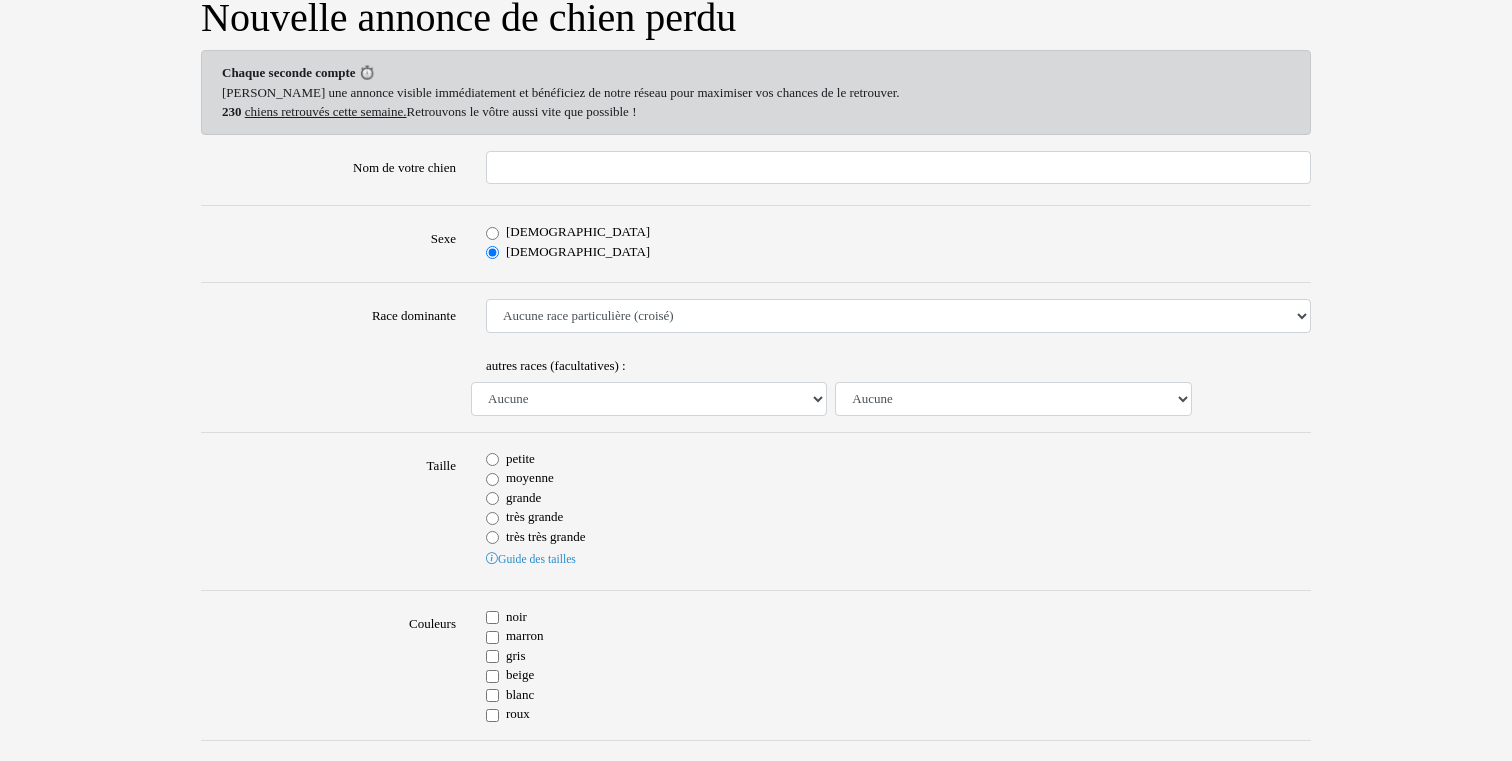 click on "moyenne" at bounding box center [492, 479] 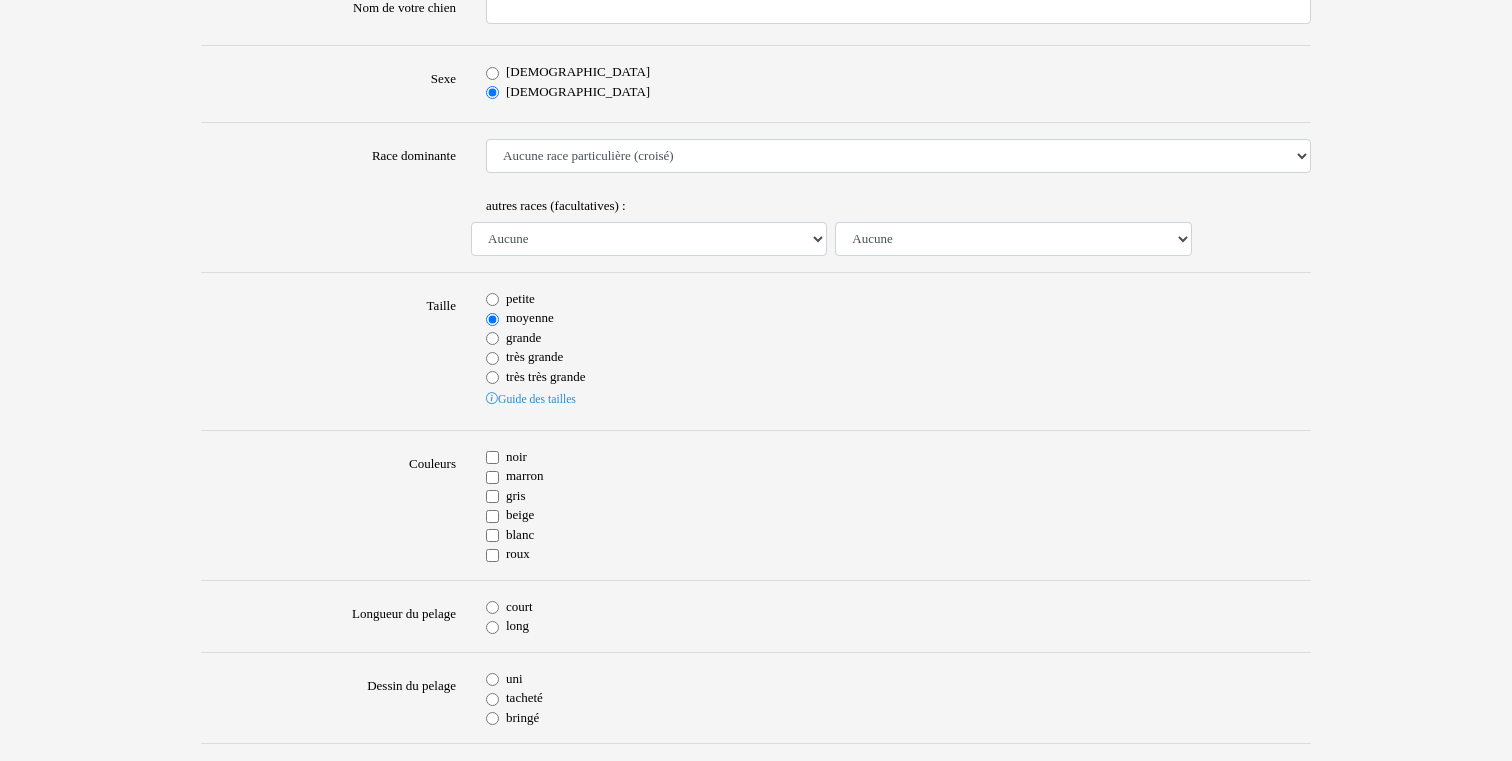 scroll, scrollTop: 313, scrollLeft: 0, axis: vertical 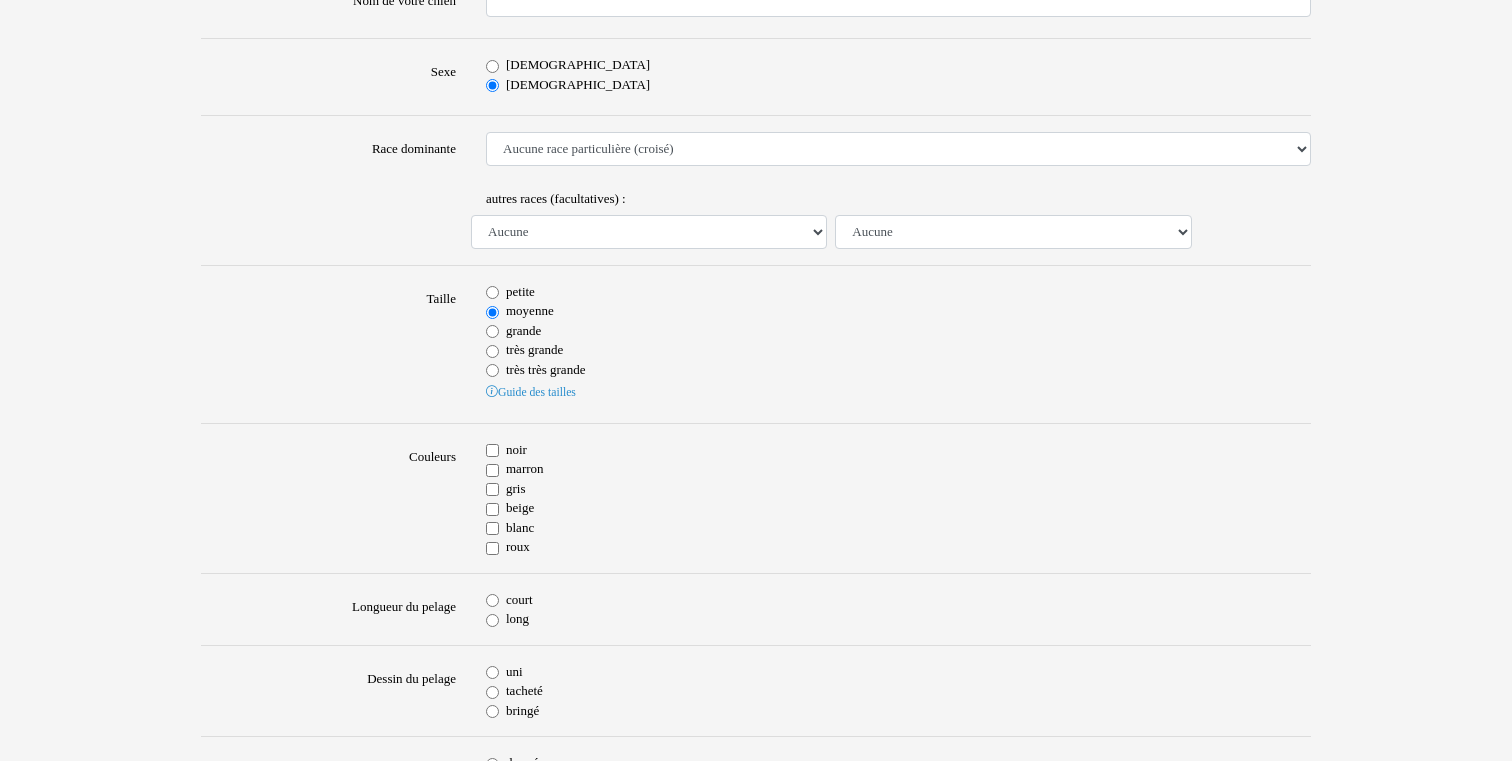 click on "noir" at bounding box center [492, 450] 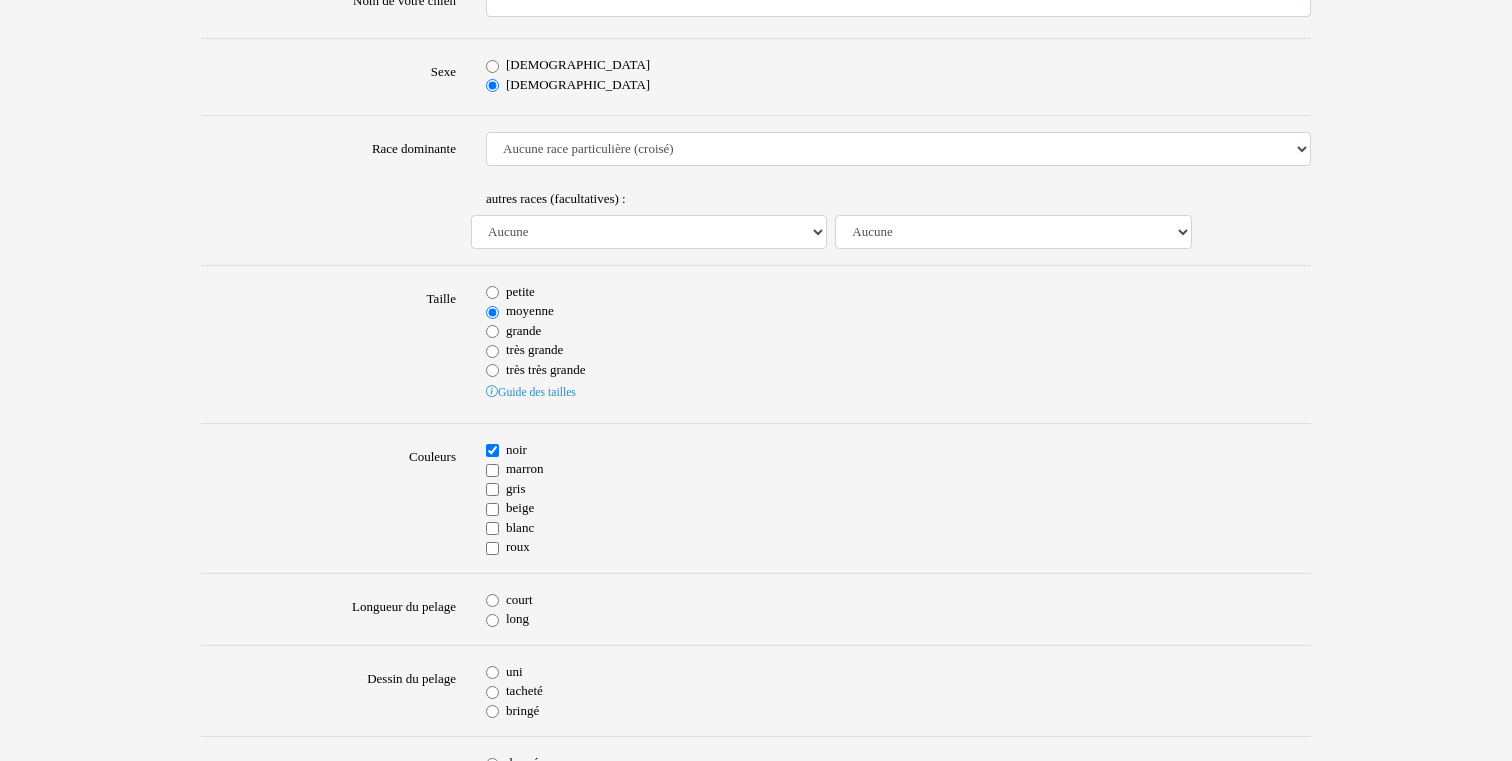 click on "blanc" at bounding box center (492, 528) 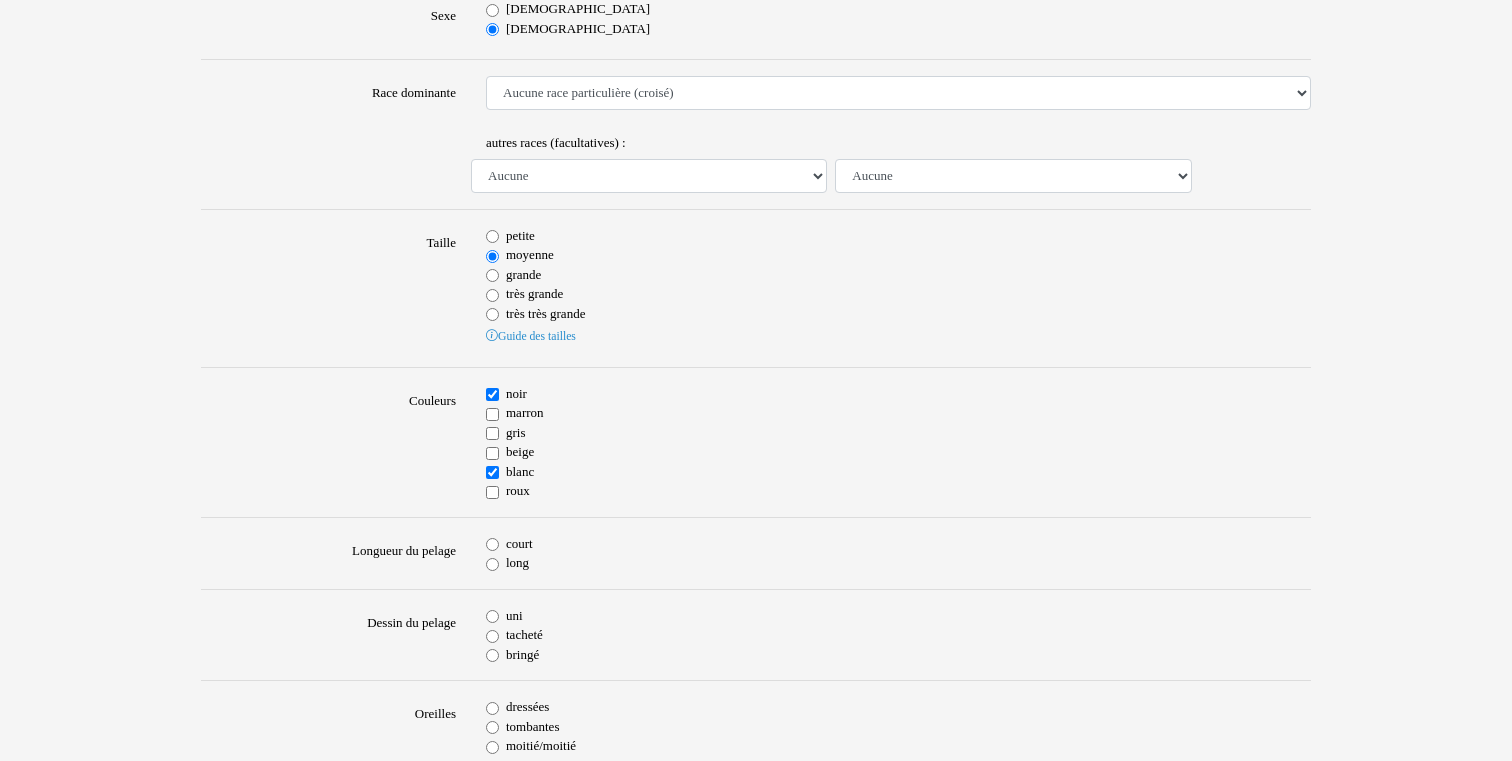 scroll, scrollTop: 409, scrollLeft: 0, axis: vertical 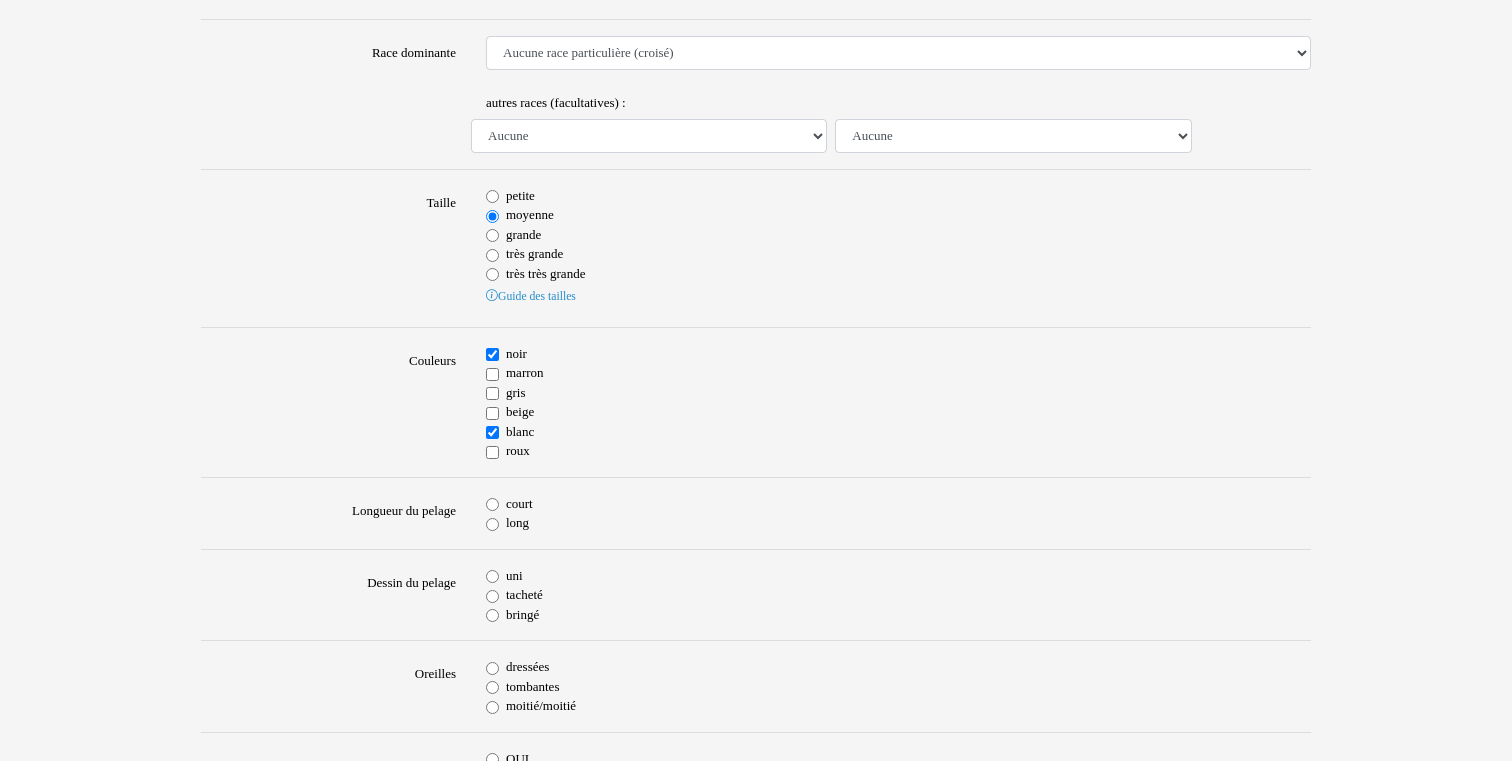 click on "long" at bounding box center [492, 524] 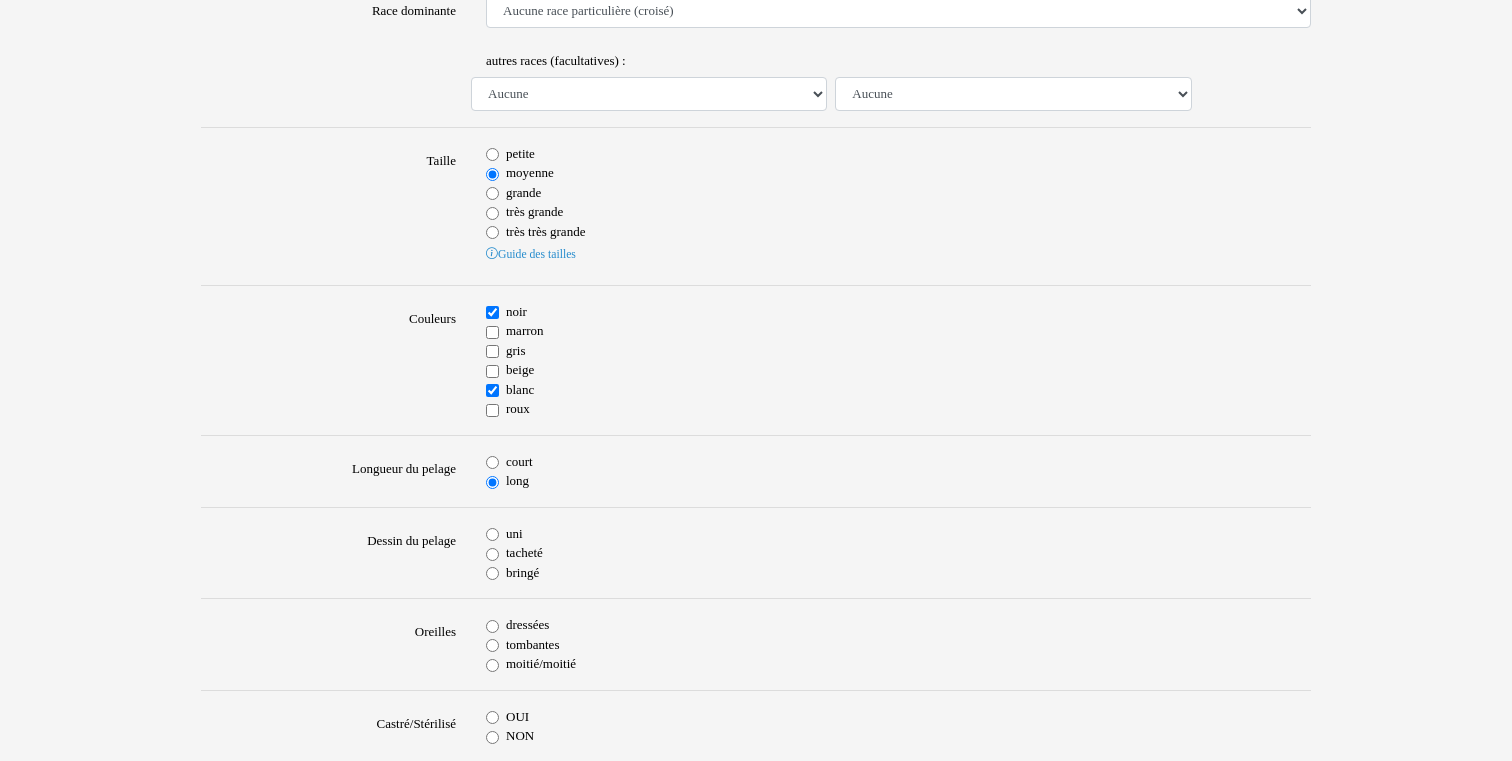 scroll, scrollTop: 489, scrollLeft: 0, axis: vertical 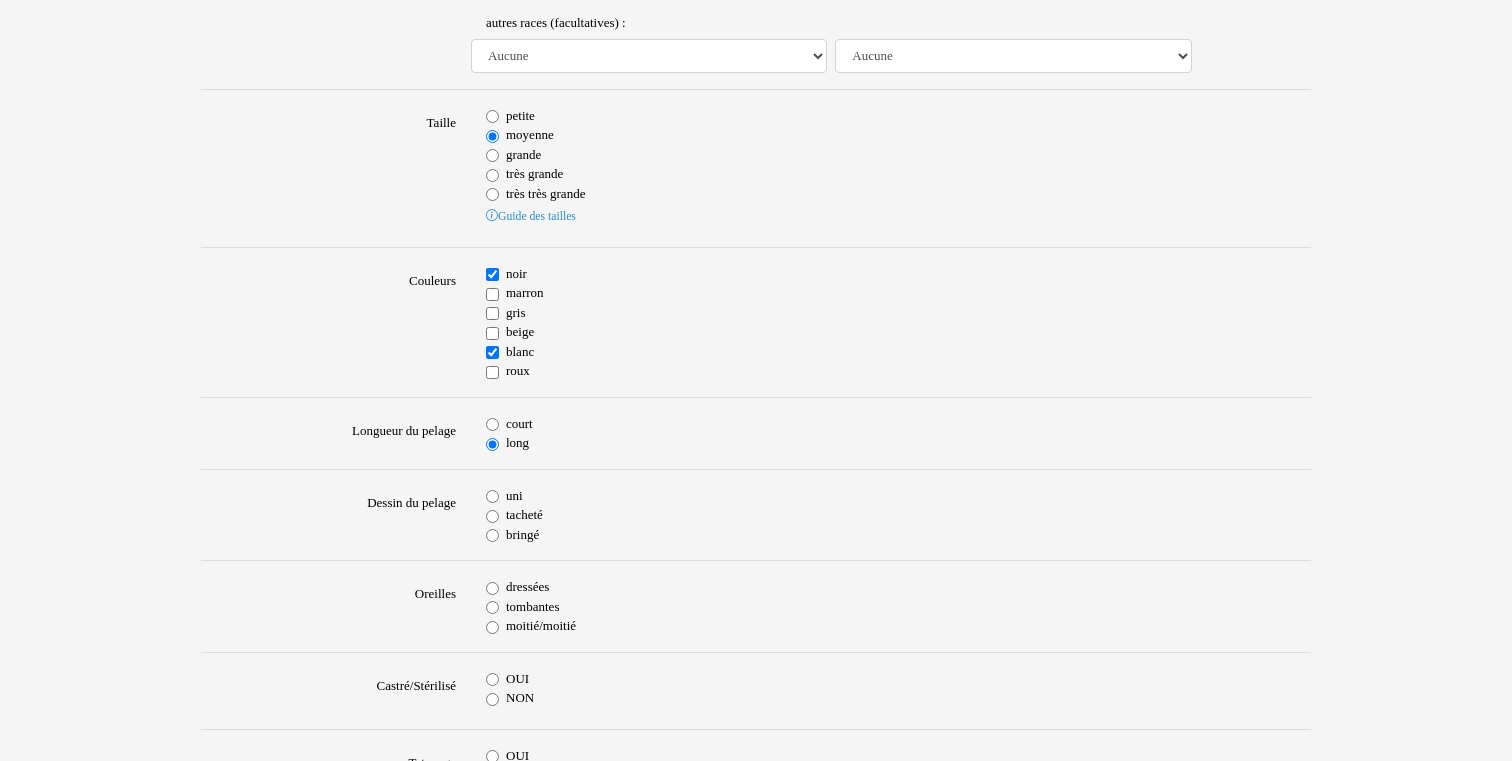 click on "tacheté" at bounding box center [492, 516] 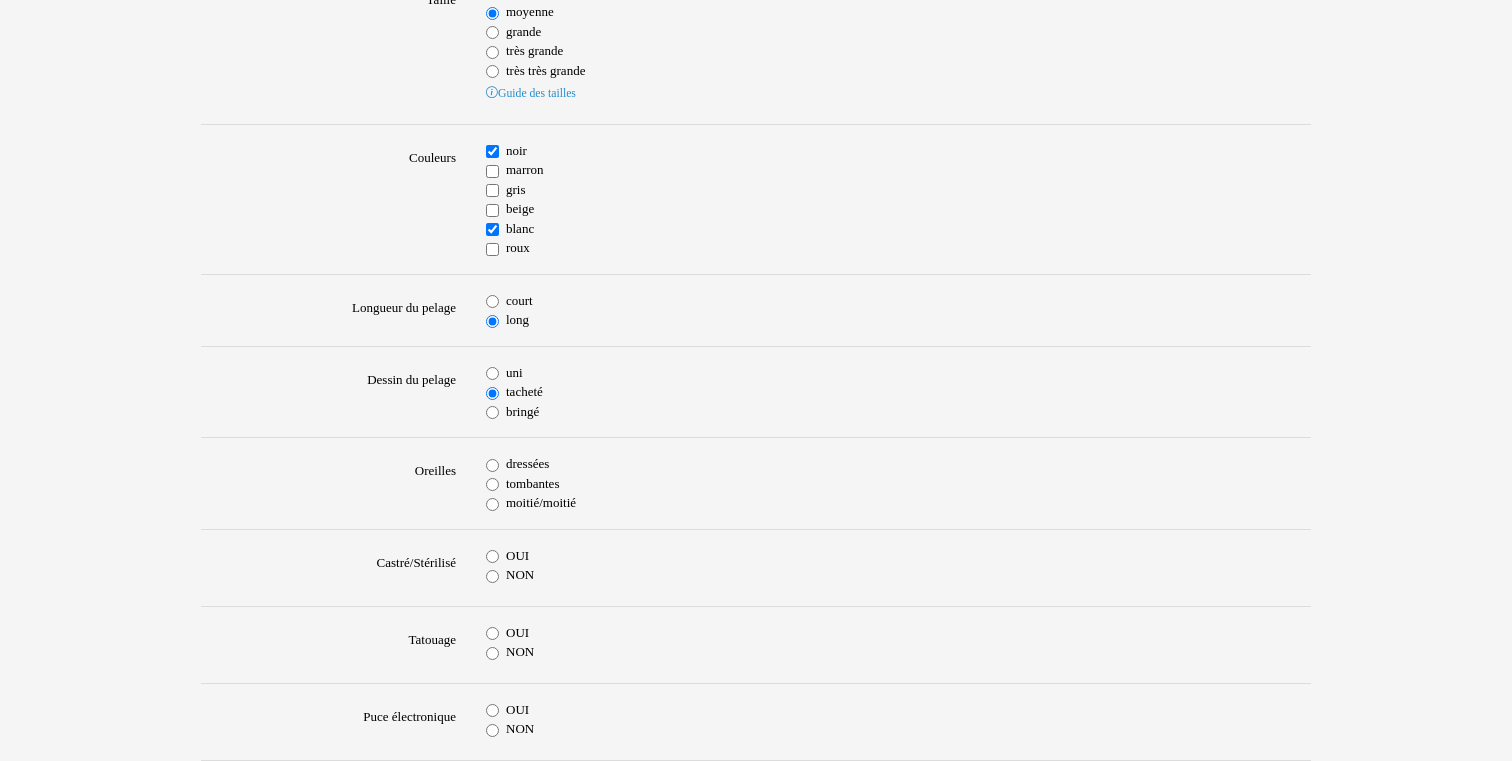 scroll, scrollTop: 618, scrollLeft: 0, axis: vertical 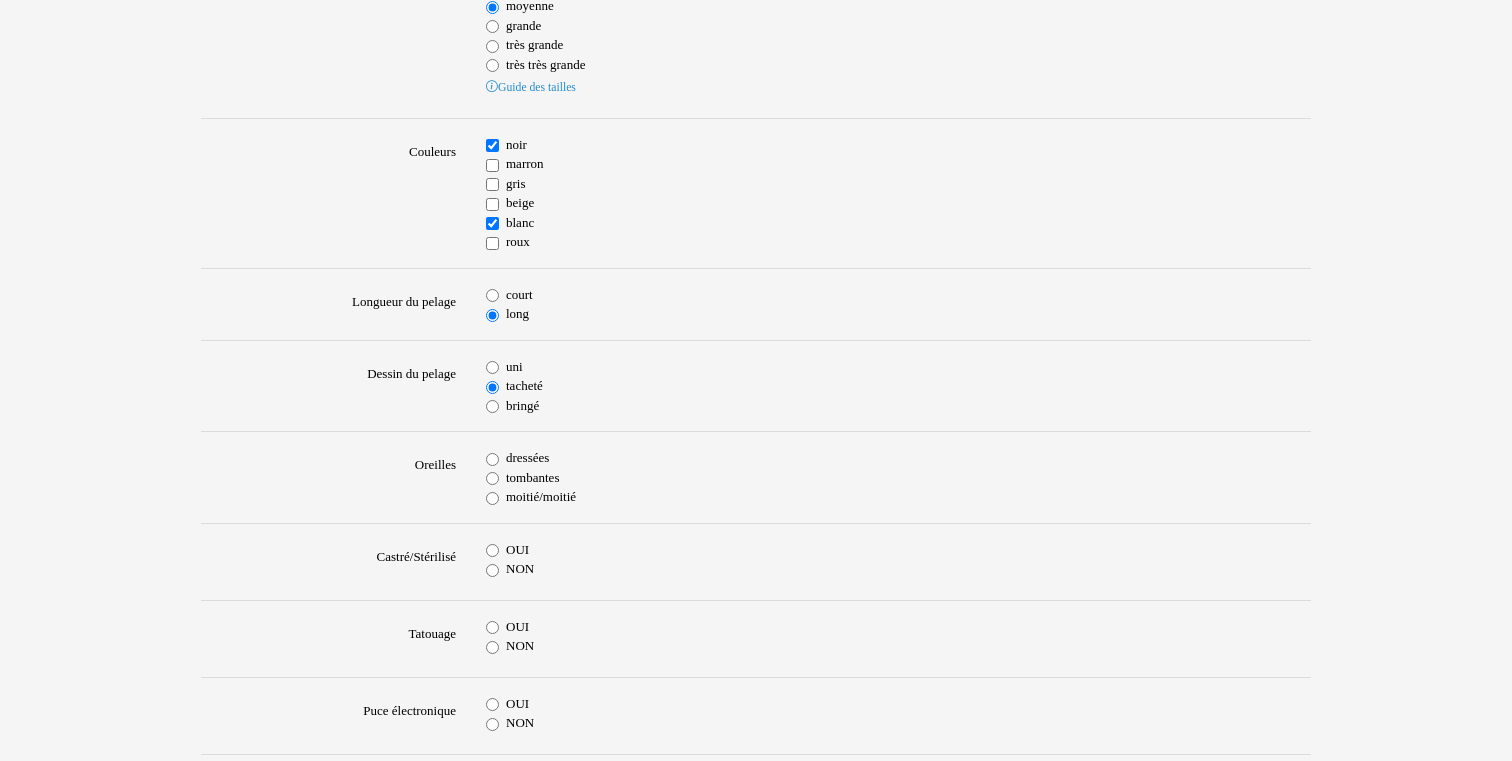 click on "tombantes" at bounding box center [492, 478] 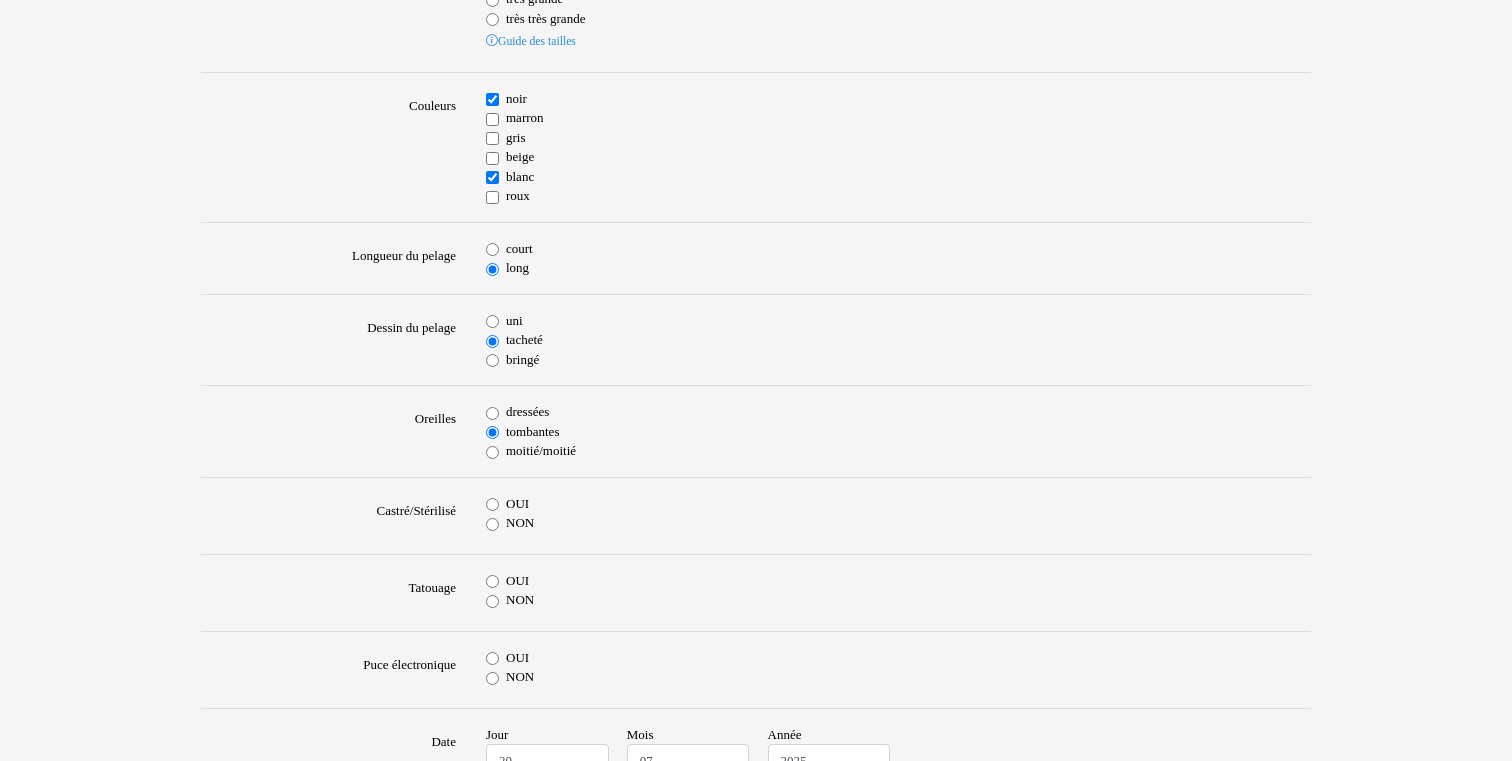 scroll, scrollTop: 686, scrollLeft: 0, axis: vertical 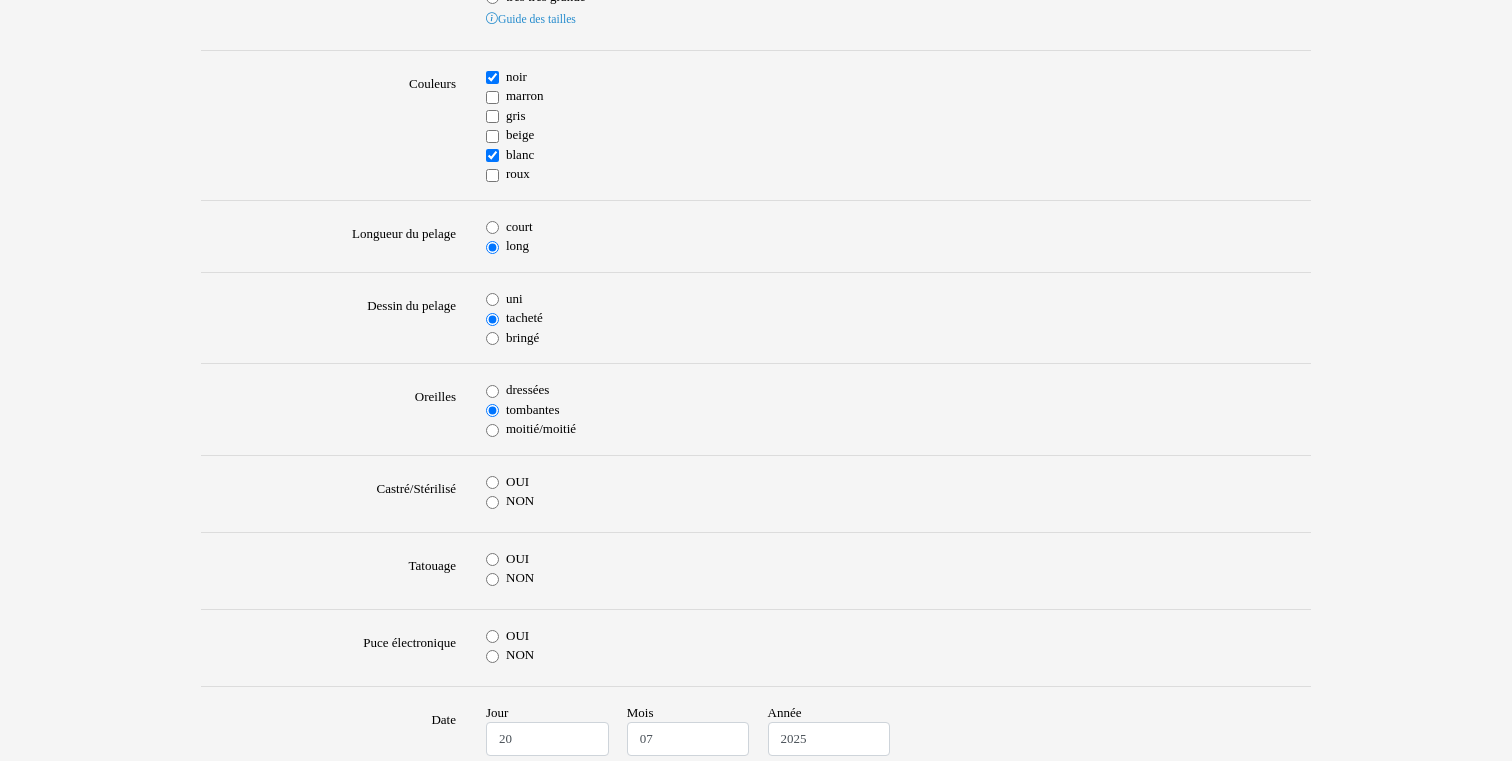 click on "OUI" at bounding box center (492, 482) 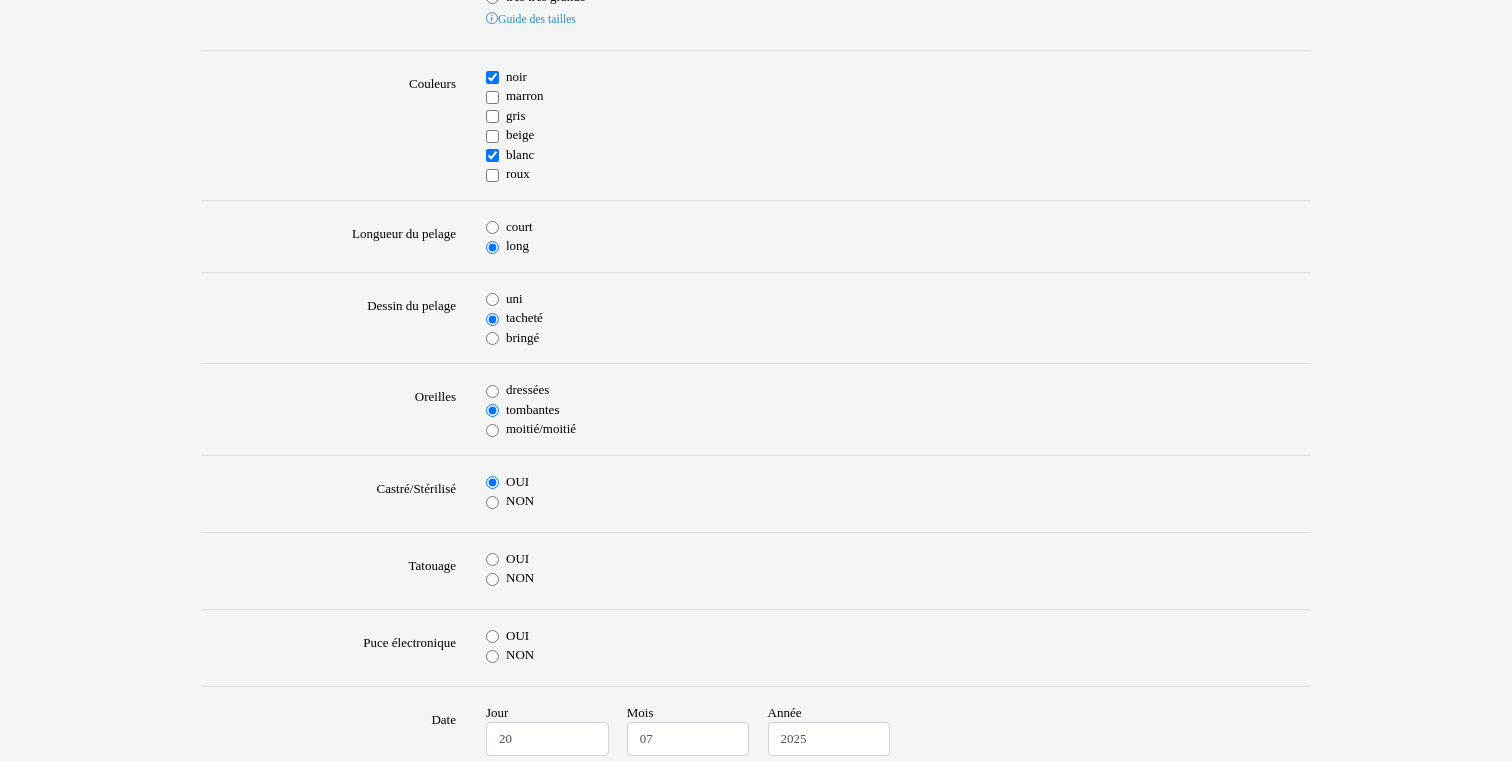 click on "NON" at bounding box center (492, 579) 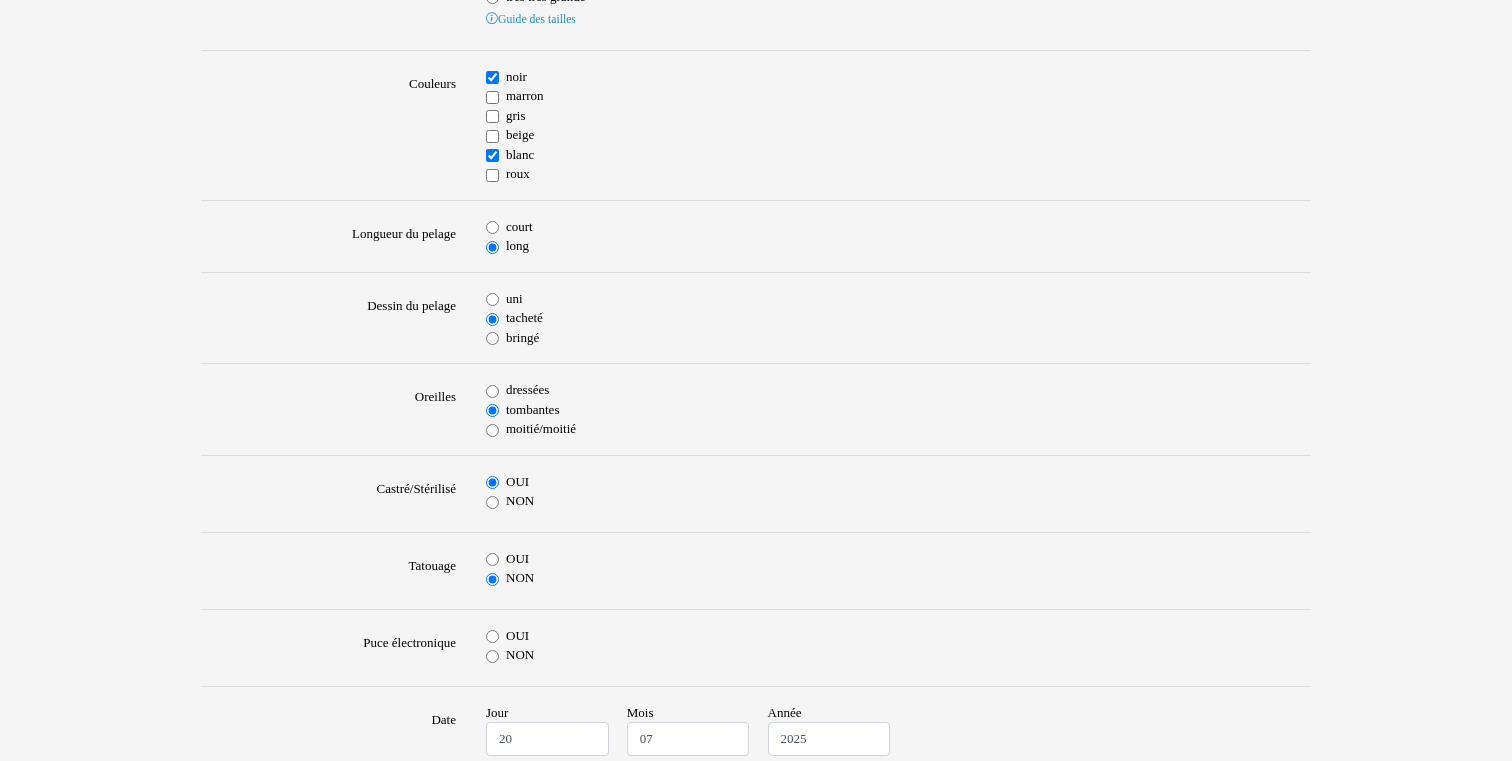 click on "OUI" at bounding box center (492, 636) 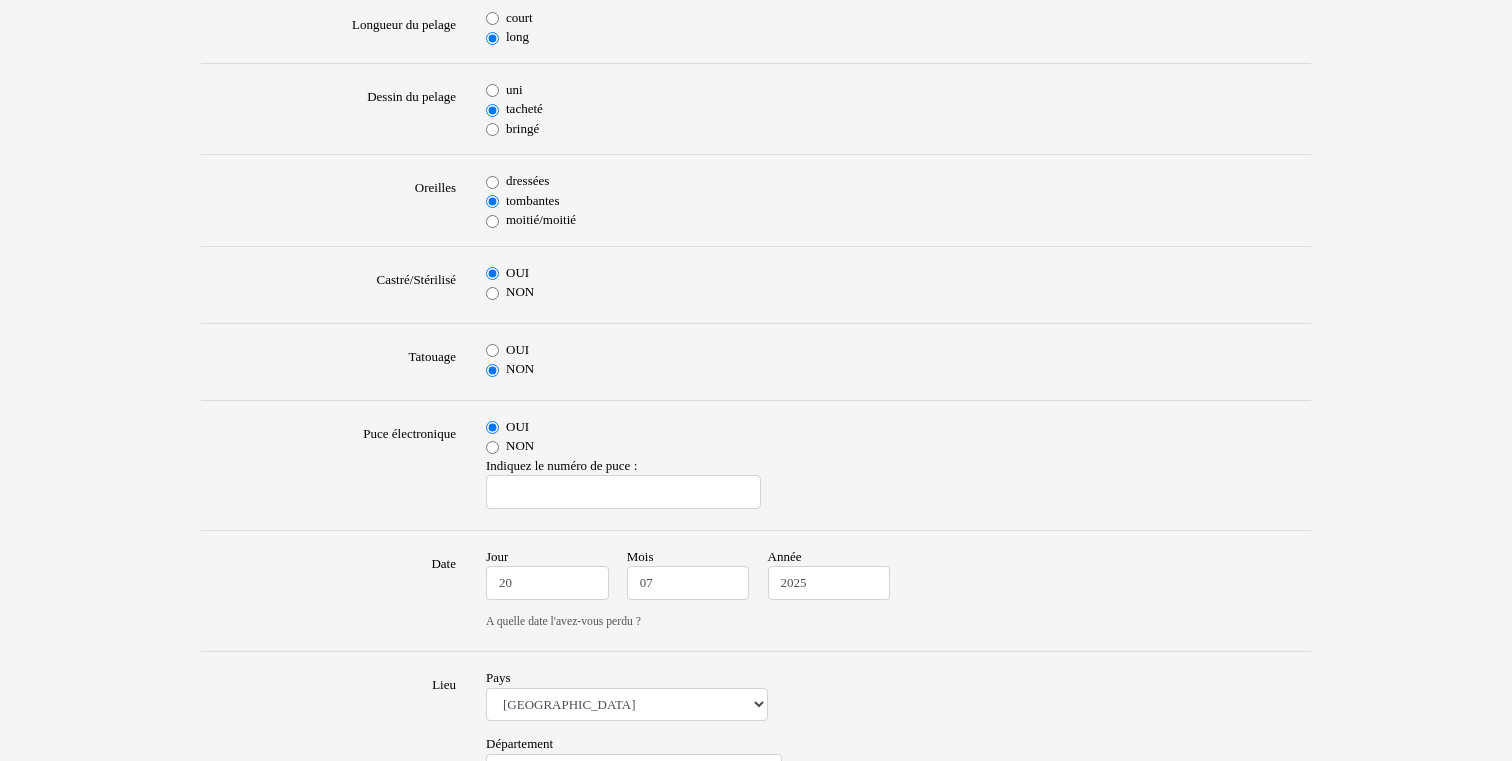 scroll, scrollTop: 899, scrollLeft: 0, axis: vertical 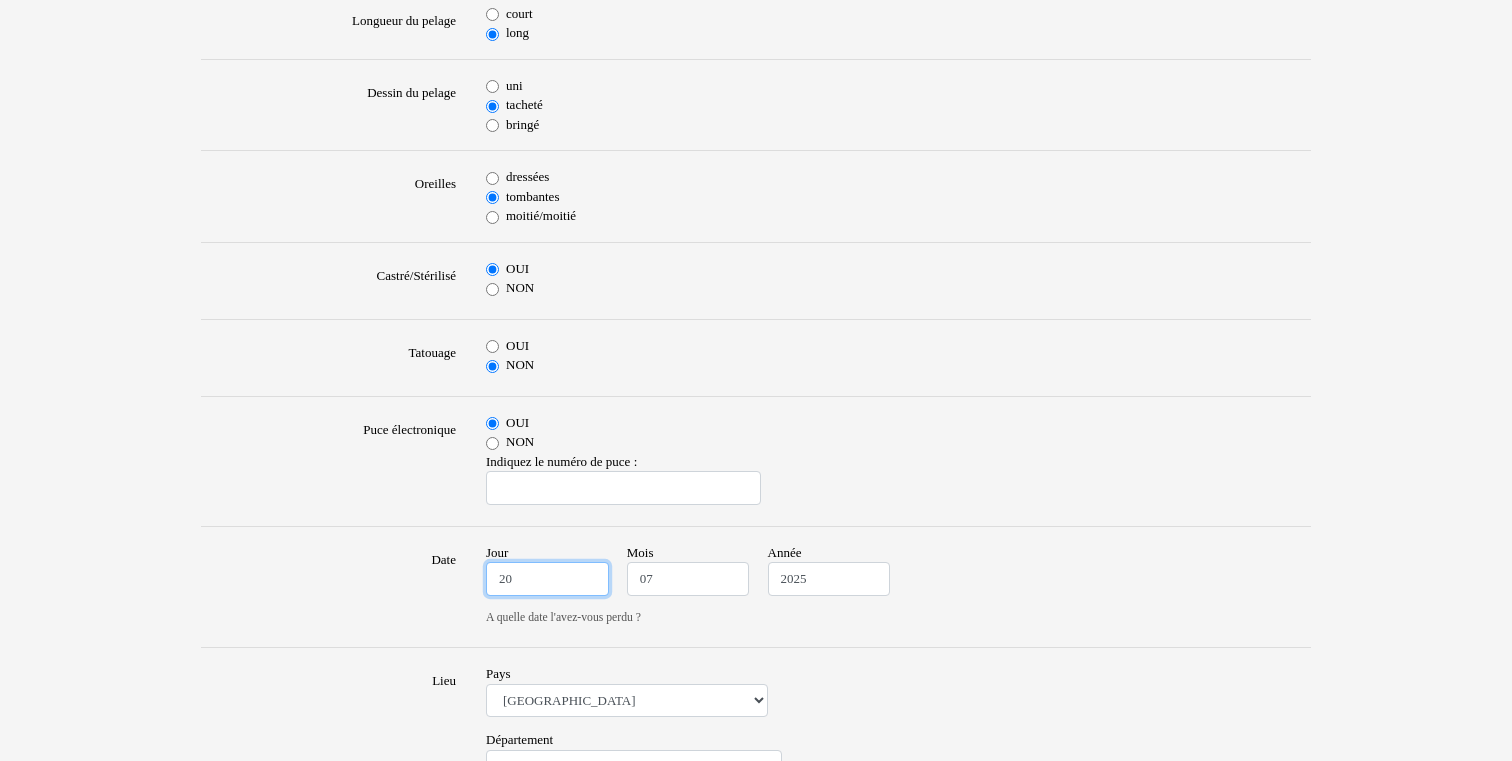 click on "20" at bounding box center (547, 579) 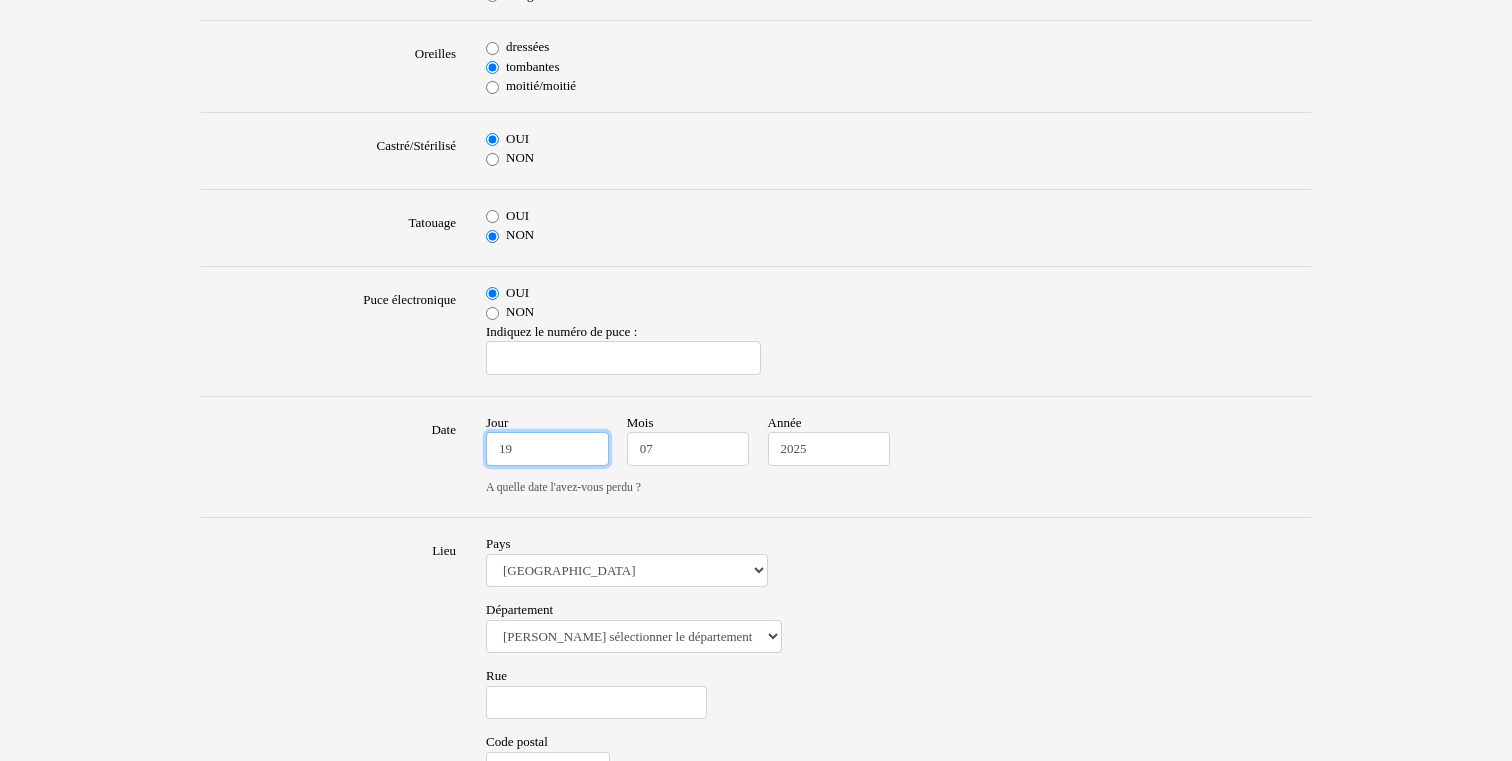 scroll, scrollTop: 1031, scrollLeft: 0, axis: vertical 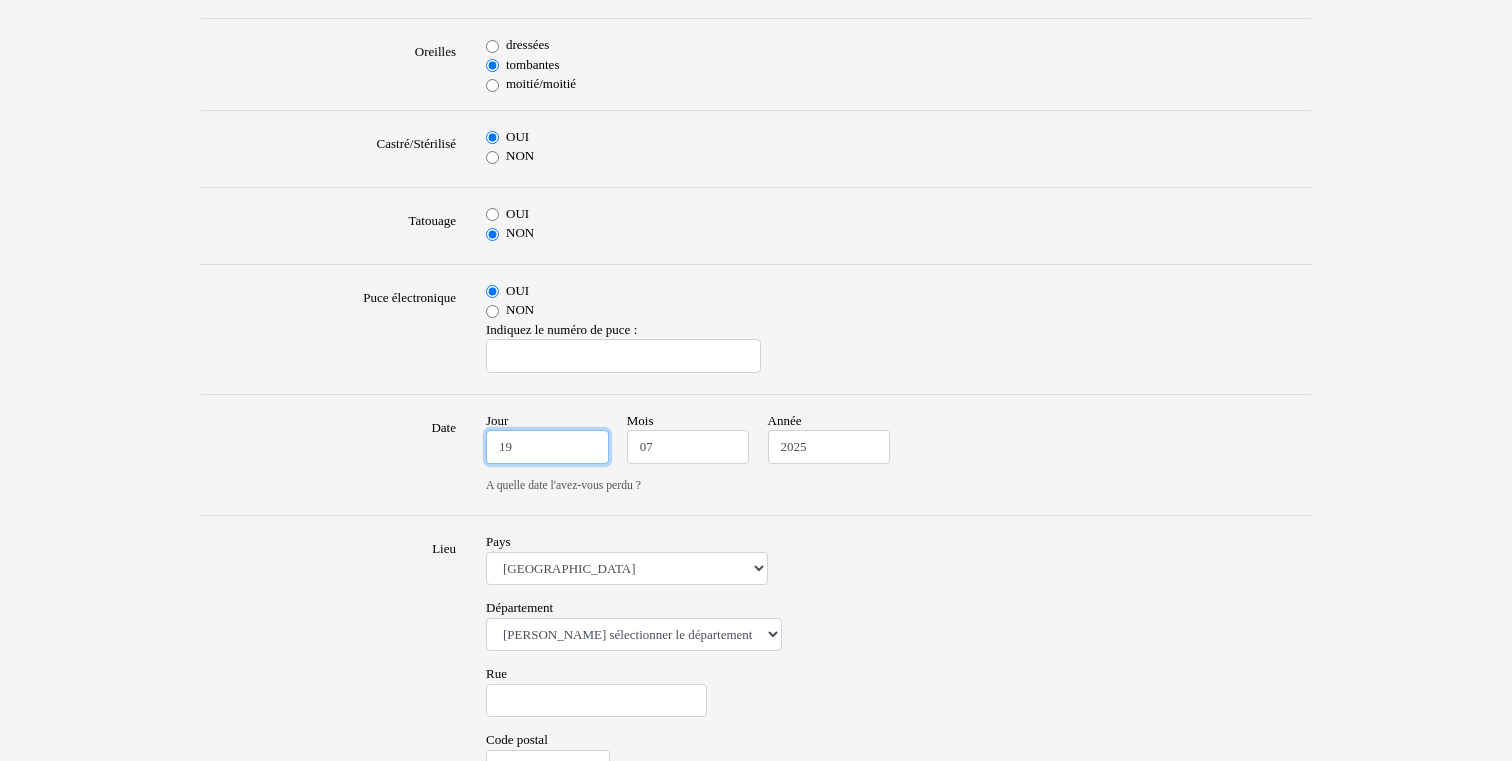 type on "19" 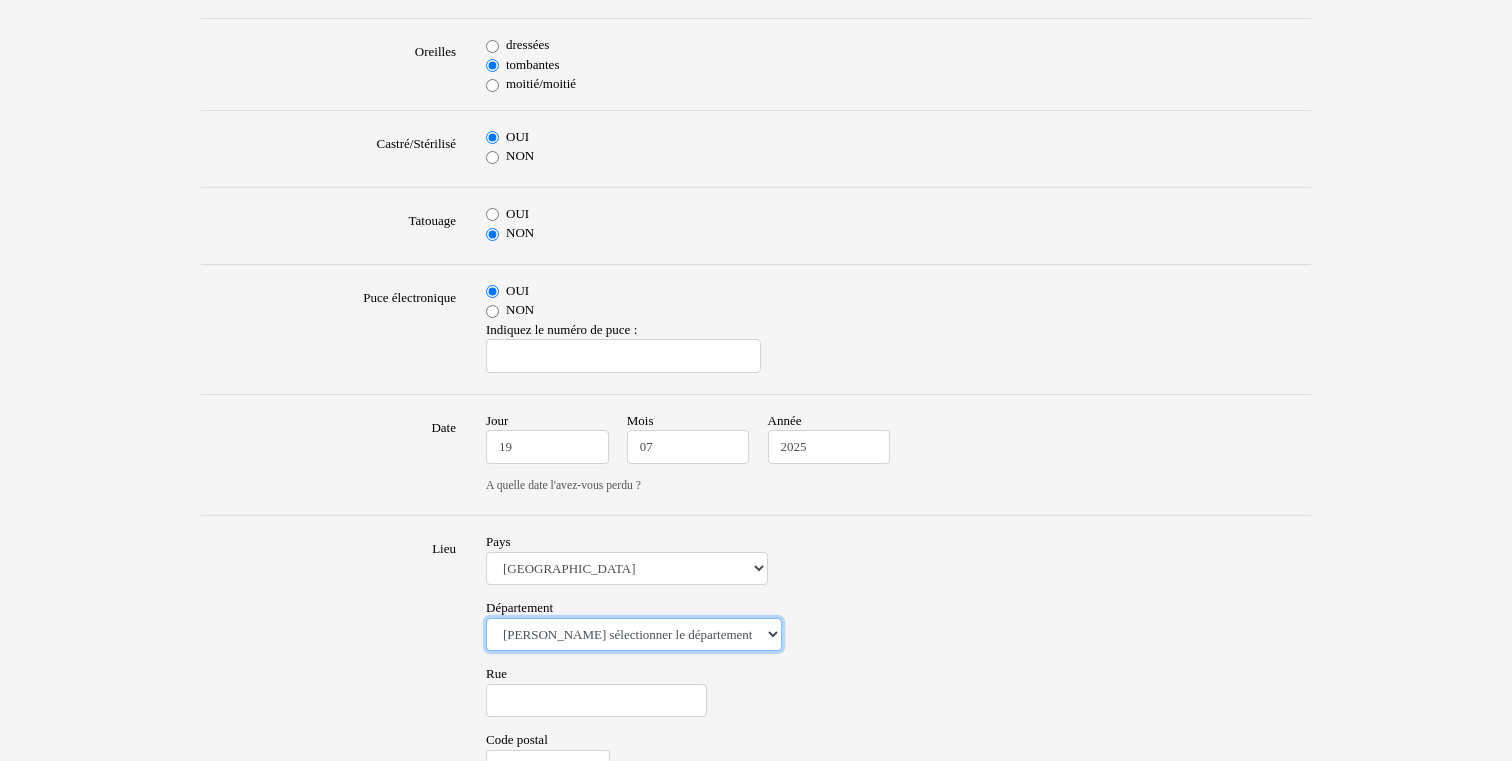 click on "Veuillez sélectionner le département 01 - Ain 02 - Aisne 03 - Allier 04 - Alpes de Hautes-Provence 05 - Hautes-Alpes 06 - Alpes-Maritimes 07 - Ardèche 08 - Ardennes 09 - Ariege 10 - Aube 11 - Aude 12 - Aveyron 13 - Bouches-Du-Rhône 14 - Calvados 15 - Cantal 16 - Charente 17 - Charente-Maritime 18 - Cher 19 - Correze 20 - Corse 21 - Cote-d'Or 22 - Côtes d'Armor 23 - Creuse 24 - Dordogne 25 - Doubs 26 - Drôme 27 - Eure 28 - Eure-et-Loir 29 - Finistere 30 - Gard 31 - Haute-Garonne 32 - Gers 33 - Gironde 34 - Hérault 35 - Ille-et-Vilaine 36 - Indre 37 - Indre-et-Loire 38 - Isère 39 - Jura 40 - Landes 41 - Loir-et-Cher 42 - Loire 43 - Haute-Loire 44 - Loire-Atlantique 45 - Loiret 46 - Lot 47 - Lot-et-Garonne 48 - Lozère 49 - Maine-et-Loire 50 - Manche 51 - Marne 52 - Haute-Marne 53 - Mayenne 54 - Meurthe-et-Moselle 55 - Meuse 56 - Morbihan 57 - Moselle 58 - Nièvre 59 - Nord 60 - Oise 61 - Orne 62 - Pas-de-Calais 63 - Puy-de-Dôme 64 - Pyrénées-Atlantiques 65 - Hautes-Pyrénées 67 - Bas-Rhin 75 - Paris" at bounding box center [634, 635] 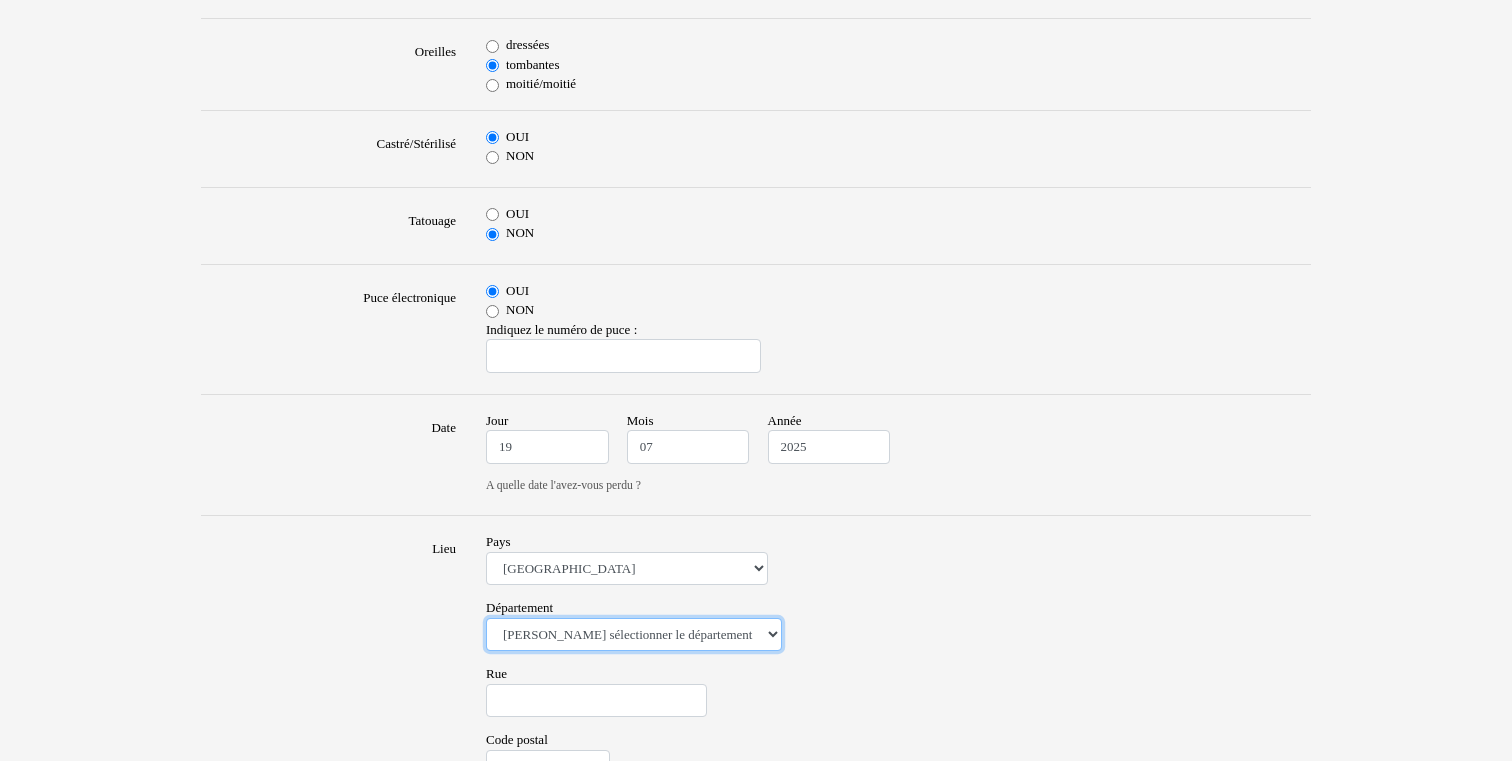 select on "40" 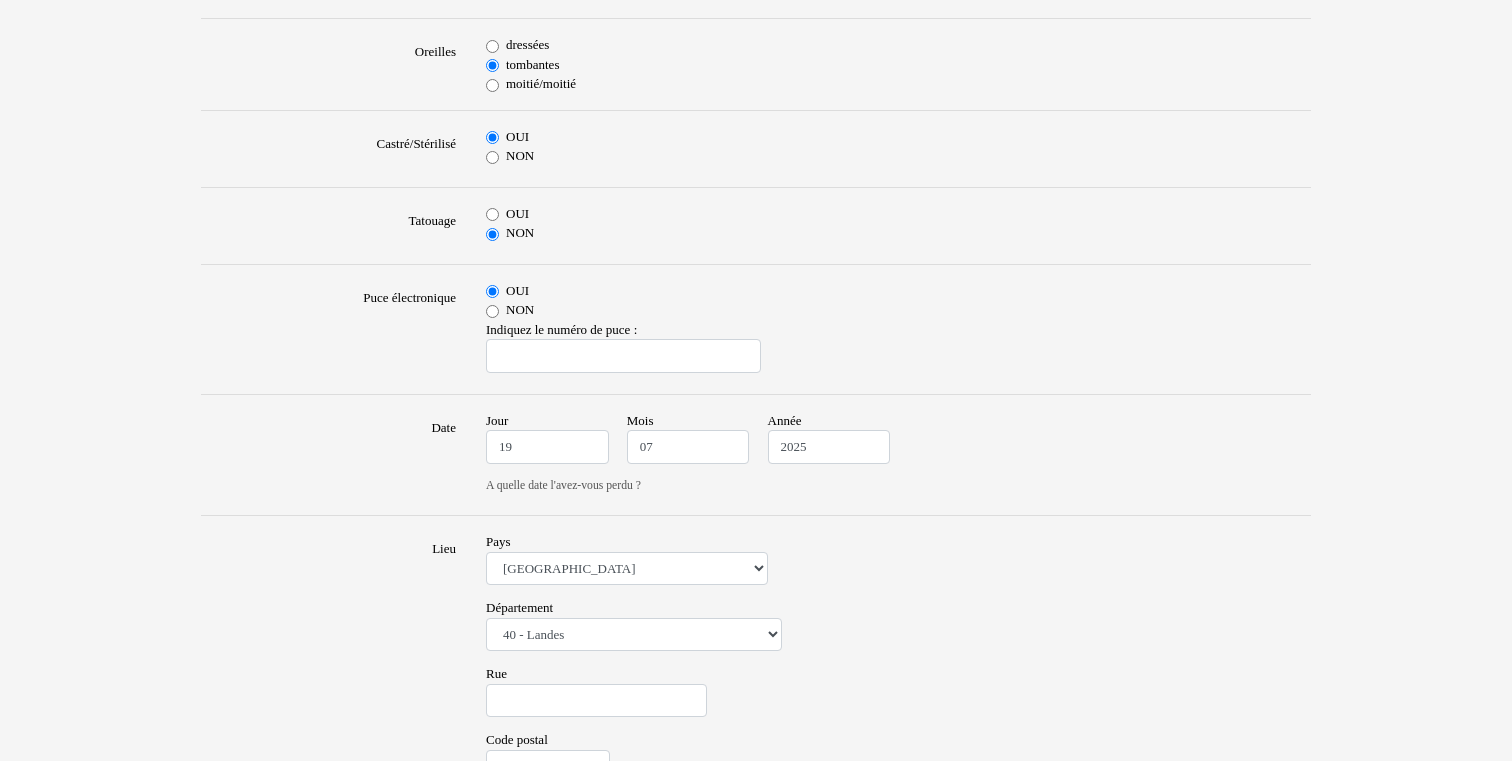 click on "Pays
Afrique du Sud Algérie Allemagne Andorre Argentine Australie Belgique Bolivie Brésil Cameroun Canada Chili Colombie Costa Rica Cuba Équateur Espagne Etats Unis France Grande Bretagne Guadeloupe Guatemala Guyane Honduras Inde Japon Kenya Luxembourg Martinique Mayotte Mexique Monaco Nicaragua Nigéria Nouvelle-Calédonie Nouvelle-Zélande Pakistan Panama Paraguay Pérou Philippines Polynésie française Porto Rico République dominicaine Réunion Saint-Barthélemy Saint-Martin Saint-Pierre-et-Miquelon Salvador Singapour Suisse Tanzanie Uruguay Venezuela Wallis-et-Futuna
Province  Veuillez sélectionner la province EC - Eastern Cape FS - Free State GA - Gauteng KN - KwaZulu-Natal LI - Limpopo MP - Mpumalanga NC - Northern Cape NW - North West WC - Western Cape Wilaya  Veuillez sélectionner la wilaya 01 - Adrar 02 - Chlef 03 - Laghouat 04 - Oum El Bouaghi 05 - Batna 06 - Béjaïa 07 - Biskra 08 - Béchar 09 - Blida 10 - Bouira 11 - Tamanrasset 12 - Tébessa Région" at bounding box center [898, 706] 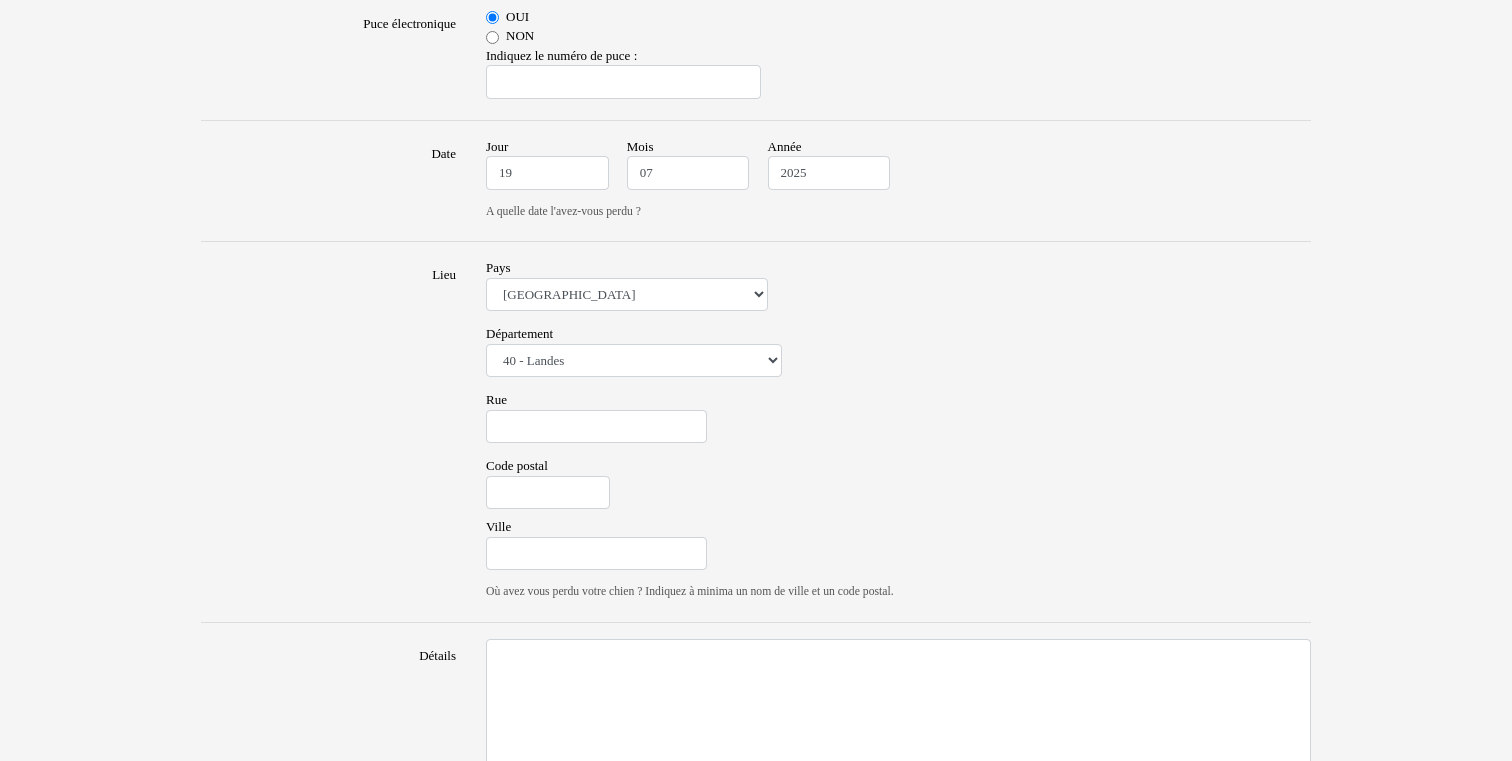 scroll, scrollTop: 1322, scrollLeft: 0, axis: vertical 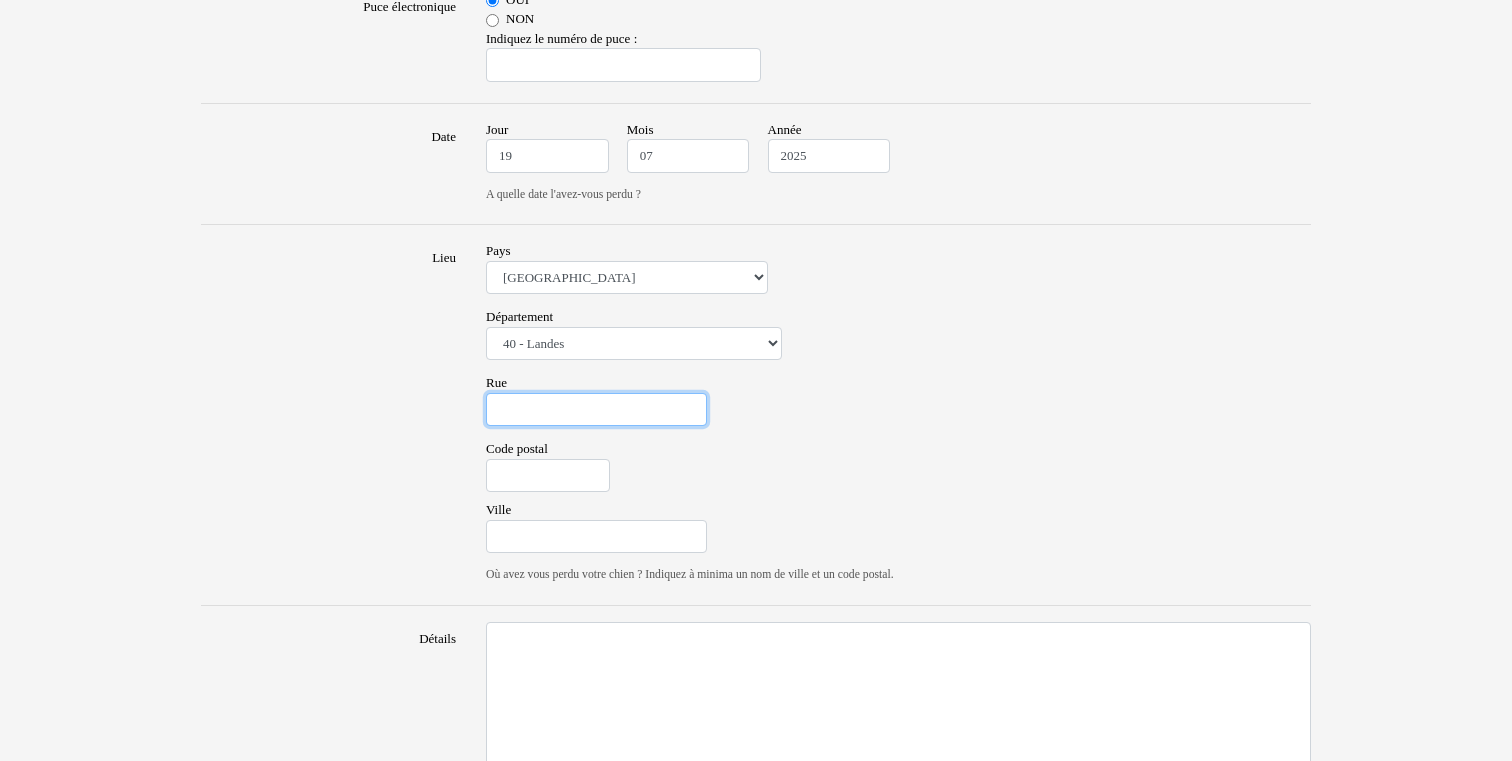 click on "Rue" at bounding box center [596, 410] 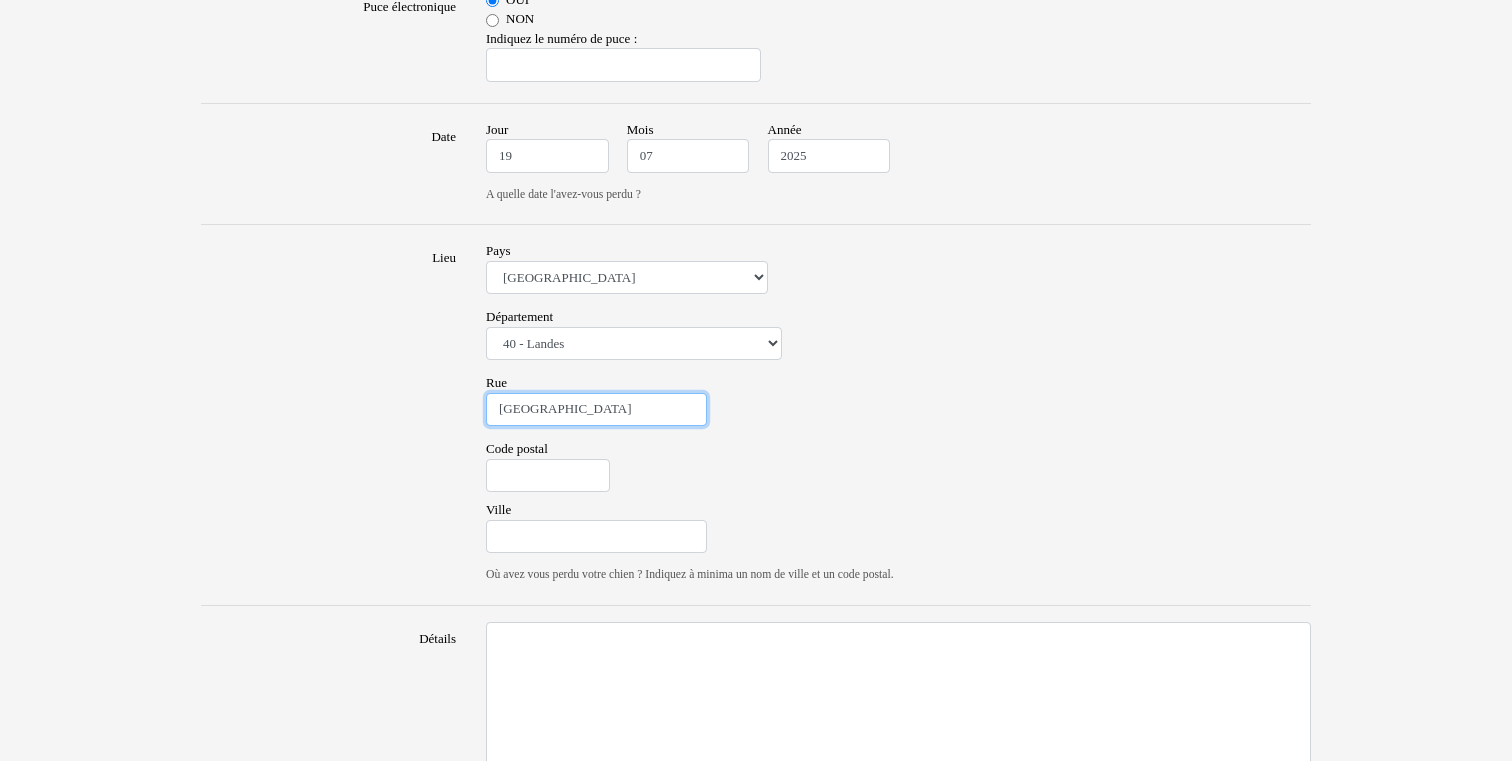 type on "Avenue de Maury" 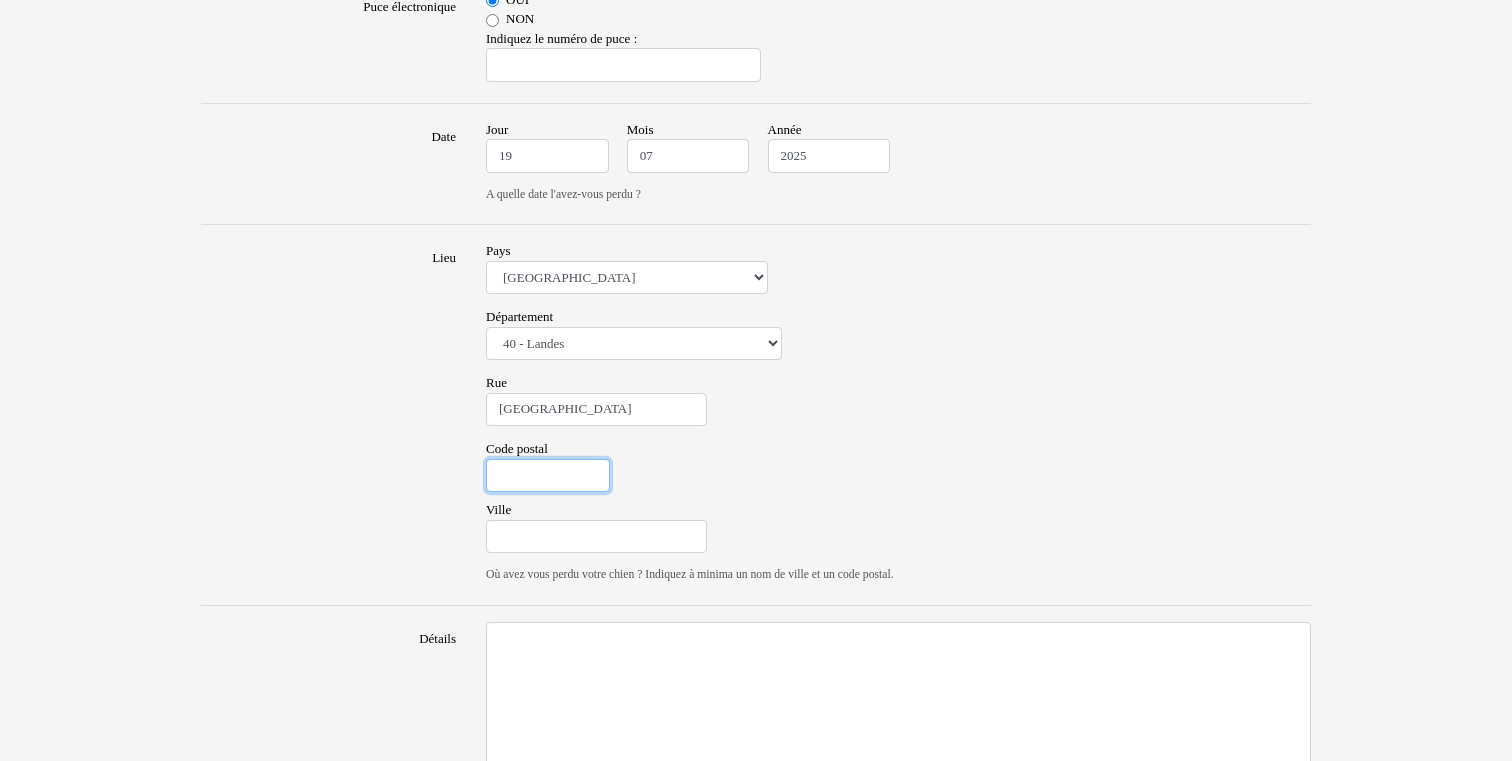 click on "Code postal" at bounding box center (548, 476) 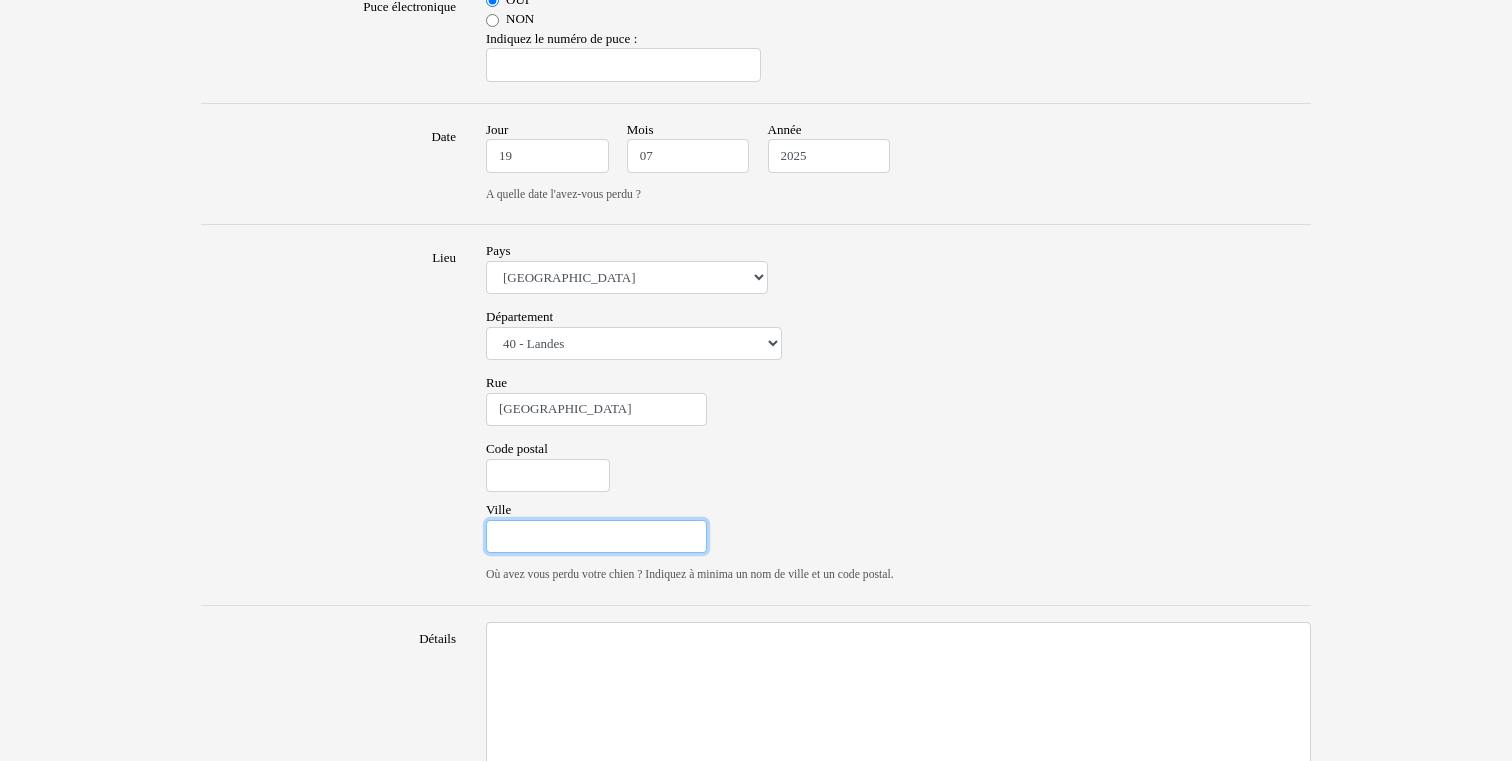 click on "Ville" at bounding box center (596, 537) 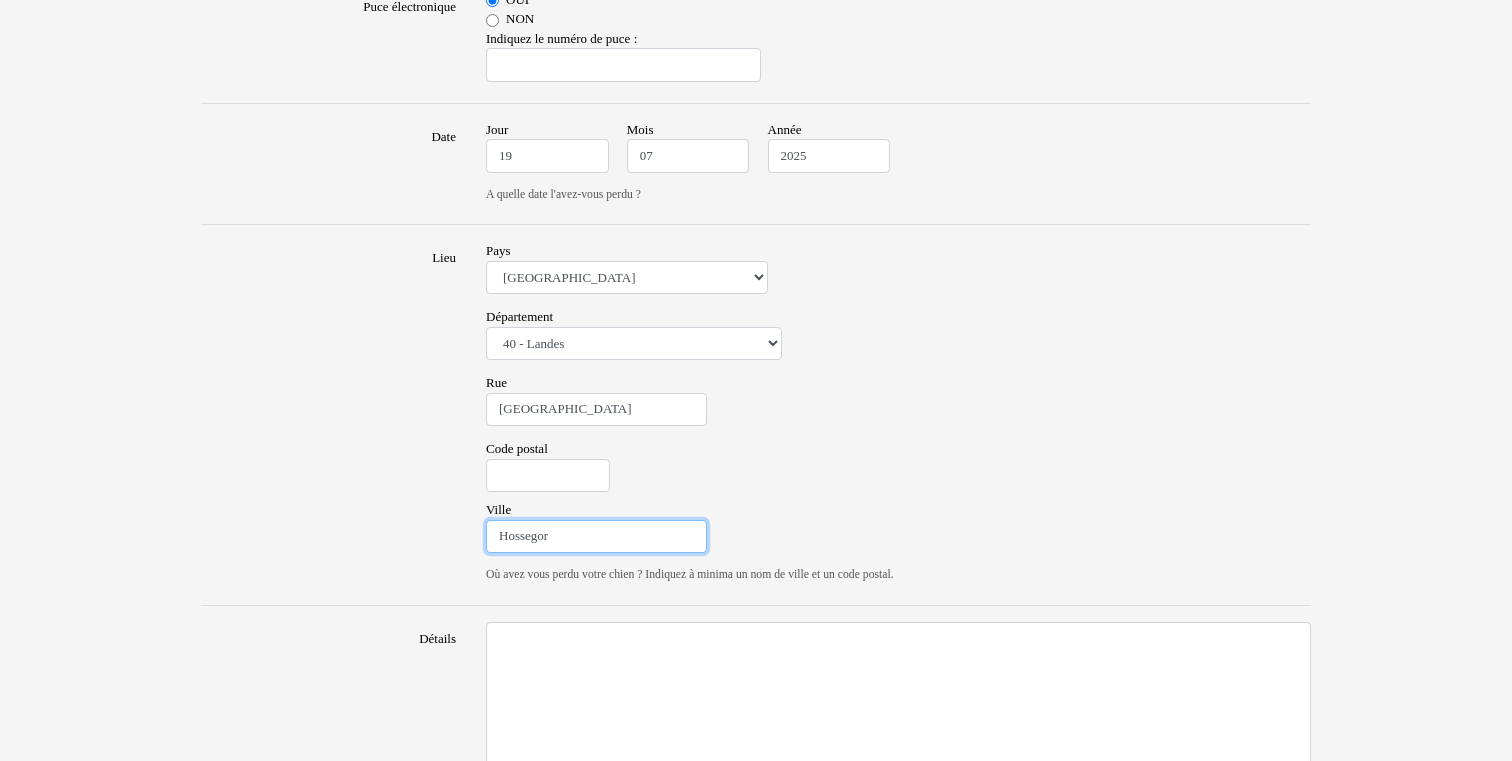type on "Hossegor" 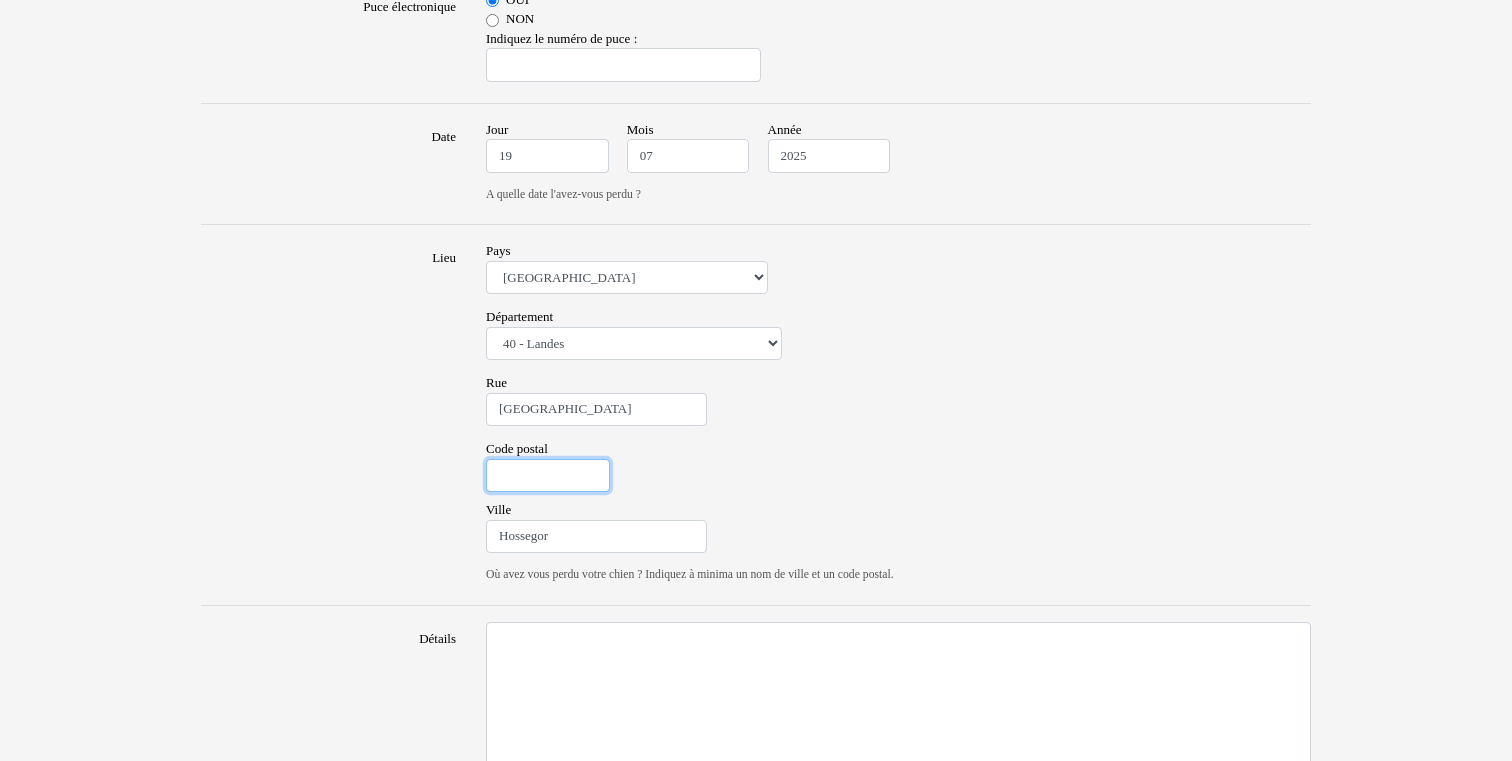 click on "Code postal" at bounding box center (548, 476) 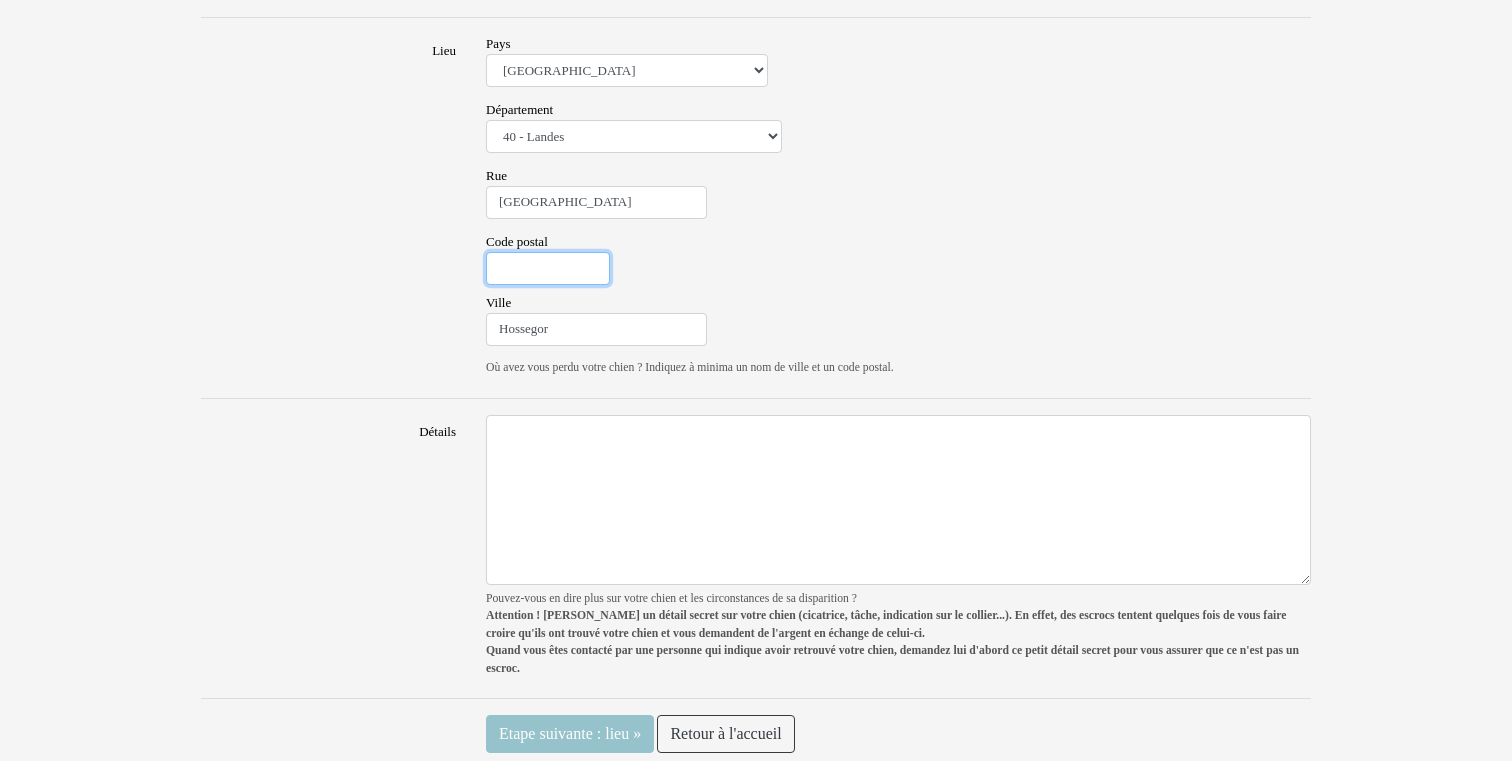 scroll, scrollTop: 1537, scrollLeft: 0, axis: vertical 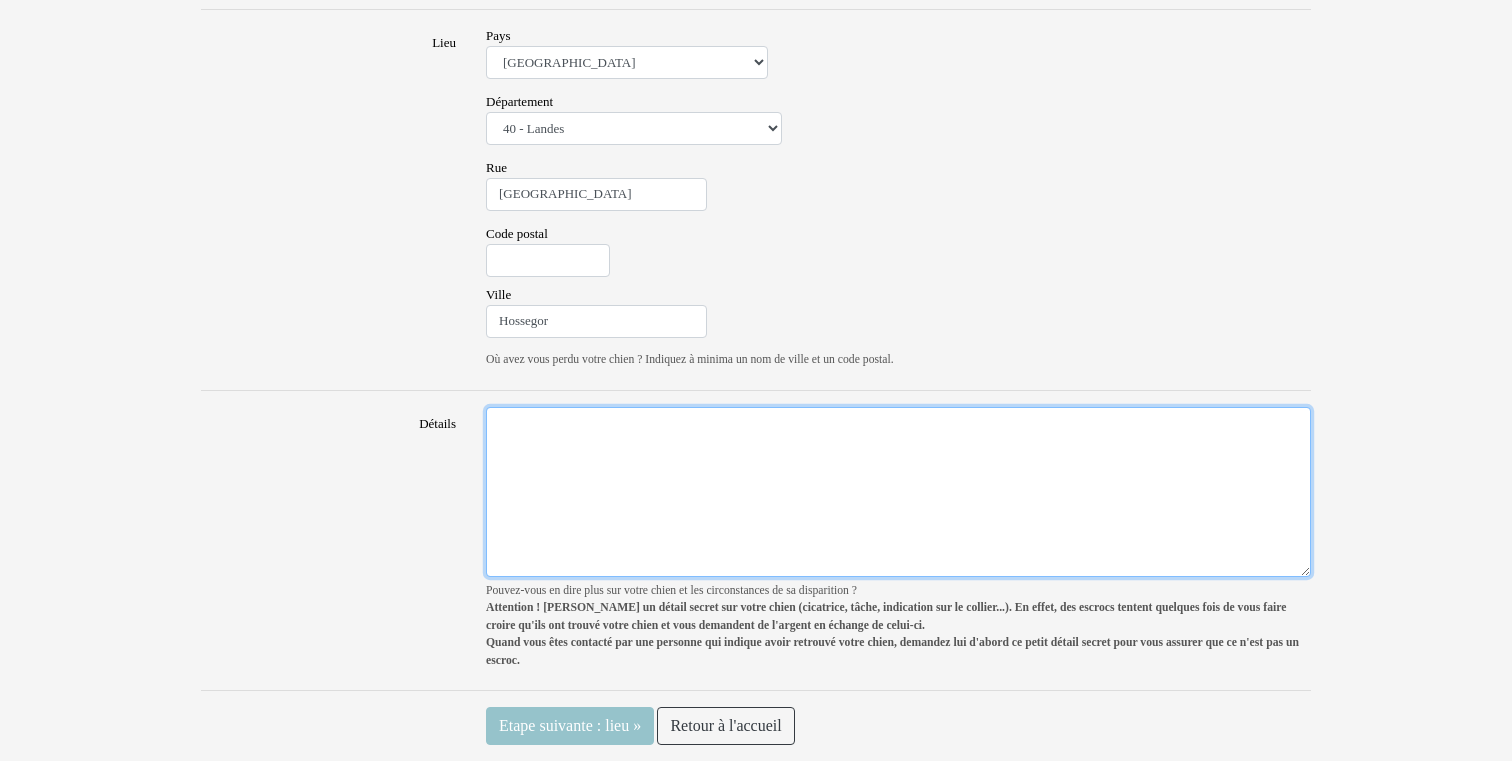 click on "Détails" at bounding box center (898, 492) 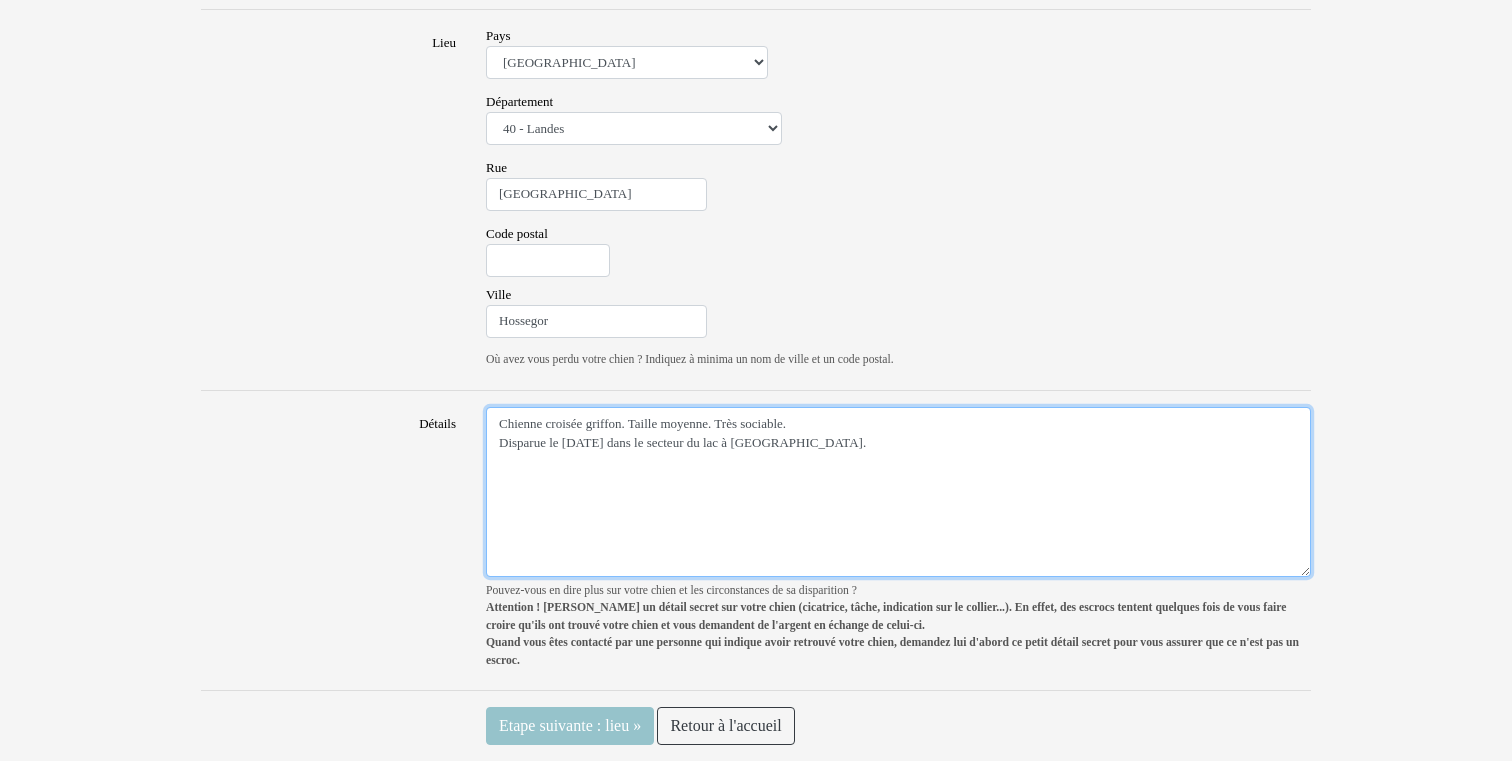 click on "Chienne croisée griffon. Taille moyenne. Très sociable.
Disparue le 19.07.2025 dans le secteur du lac à Hossegor." at bounding box center (898, 492) 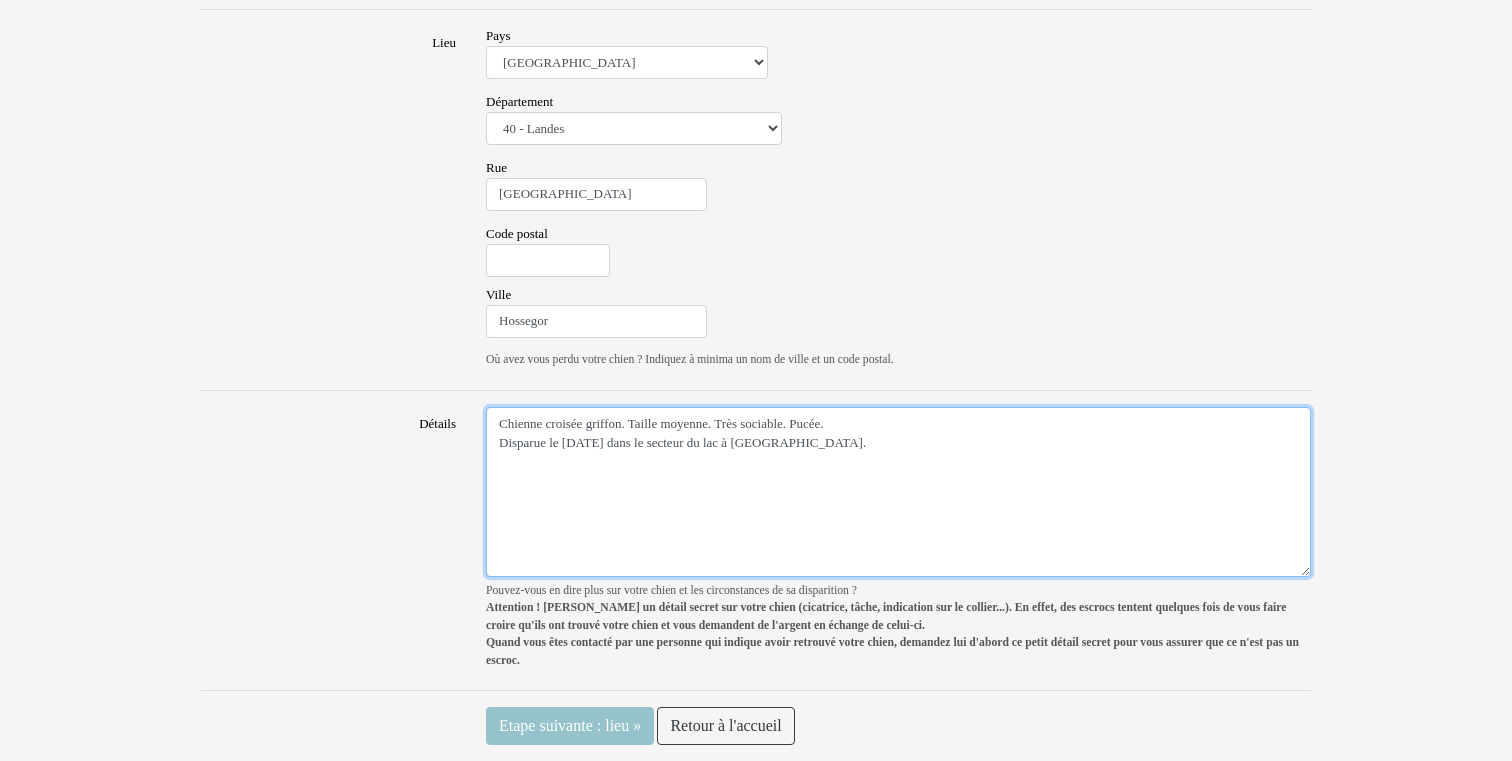click on "Chienne croisée griffon. Taille moyenne. Très sociable. Pucée.
Disparue le 19.07.2025 dans le secteur du lac à Hossegor." at bounding box center [898, 492] 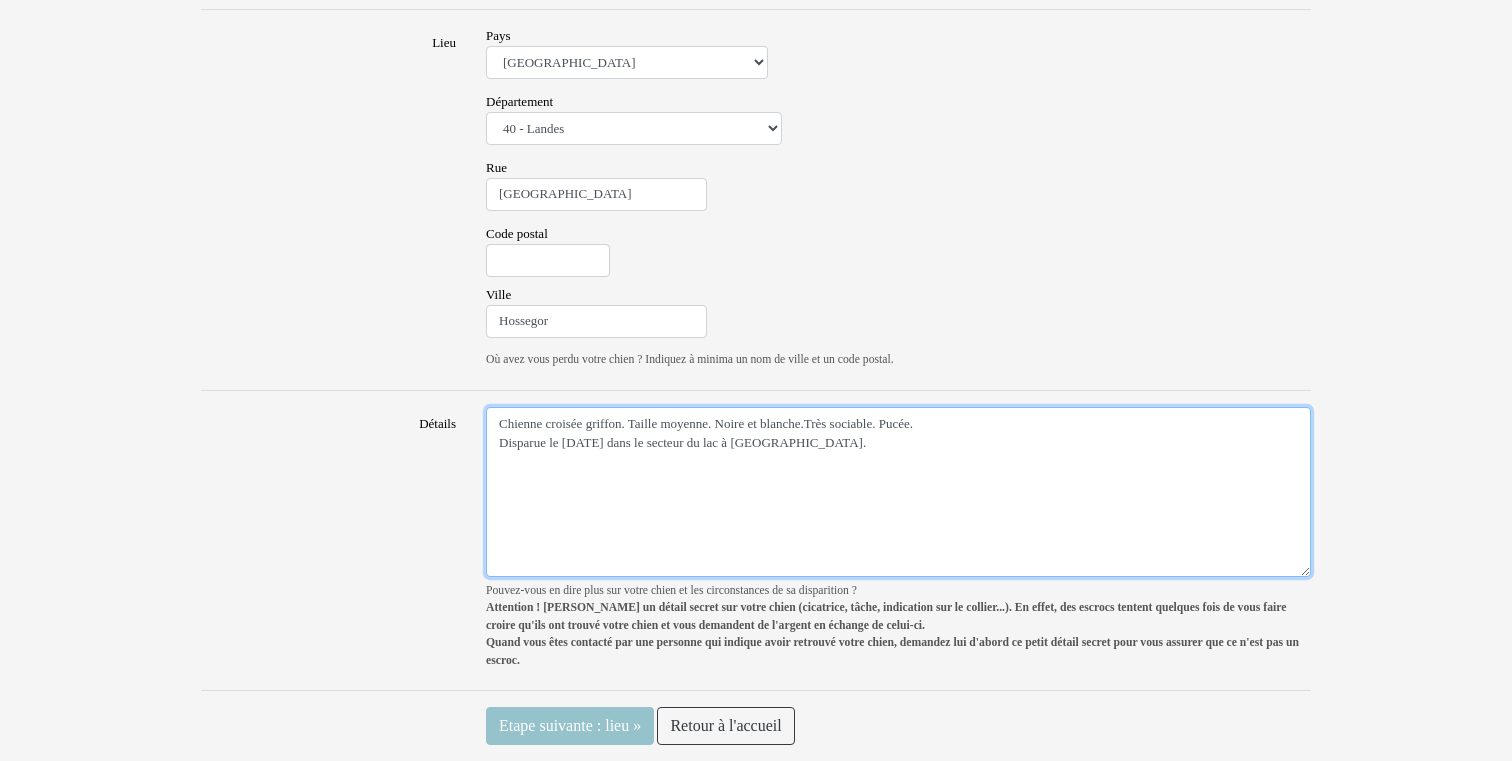 click on "Chienne croisée griffon. Taille moyenne. Noire et blanche.Très sociable. Pucée.
Disparue le 19.07.2025 dans le secteur du lac à Hossegor." at bounding box center (898, 492) 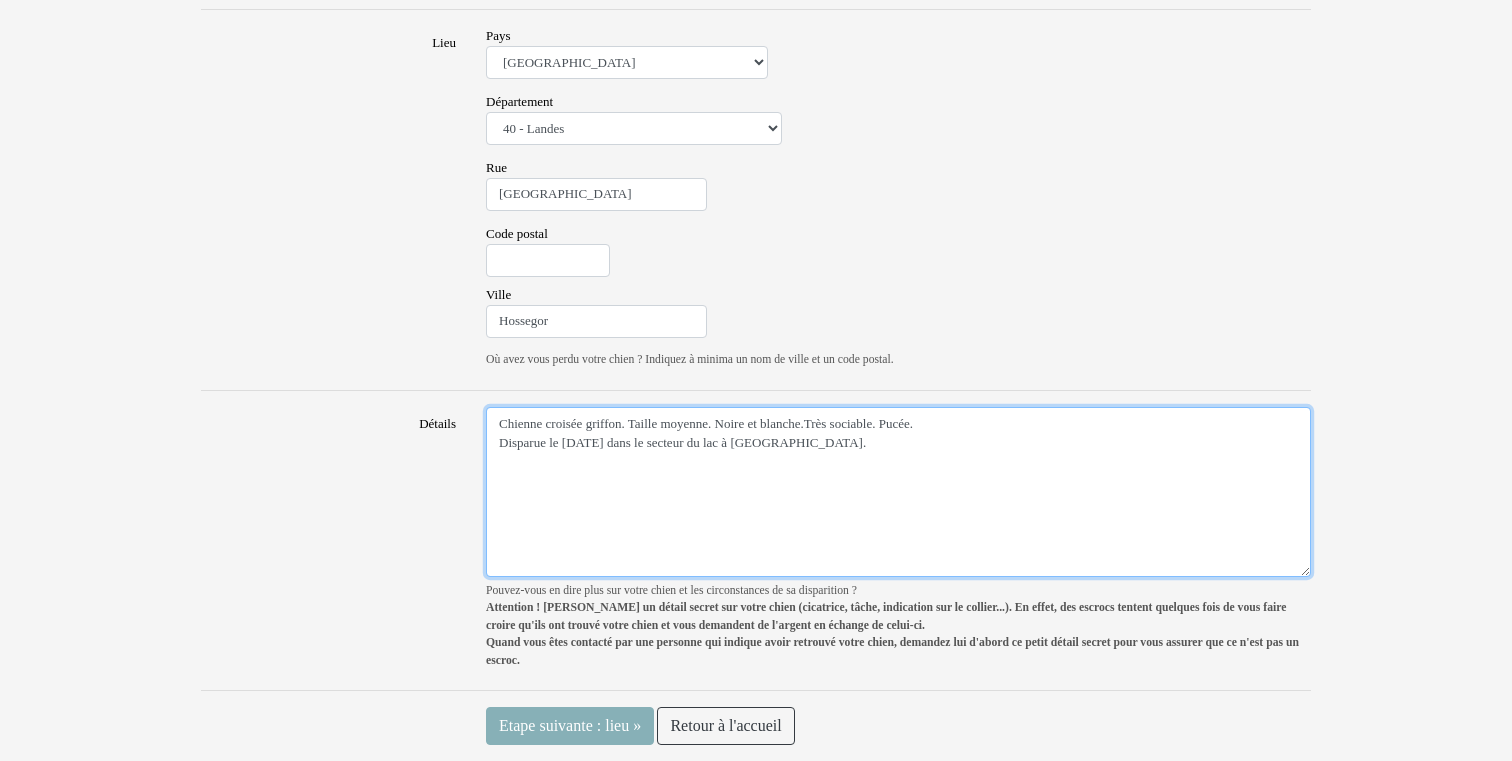 type on "Chienne croisée griffon. Taille moyenne. Noire et blanche.Très sociable. Pucée.
Disparue le 19.07.2025 dans le secteur du lac à Hossegor." 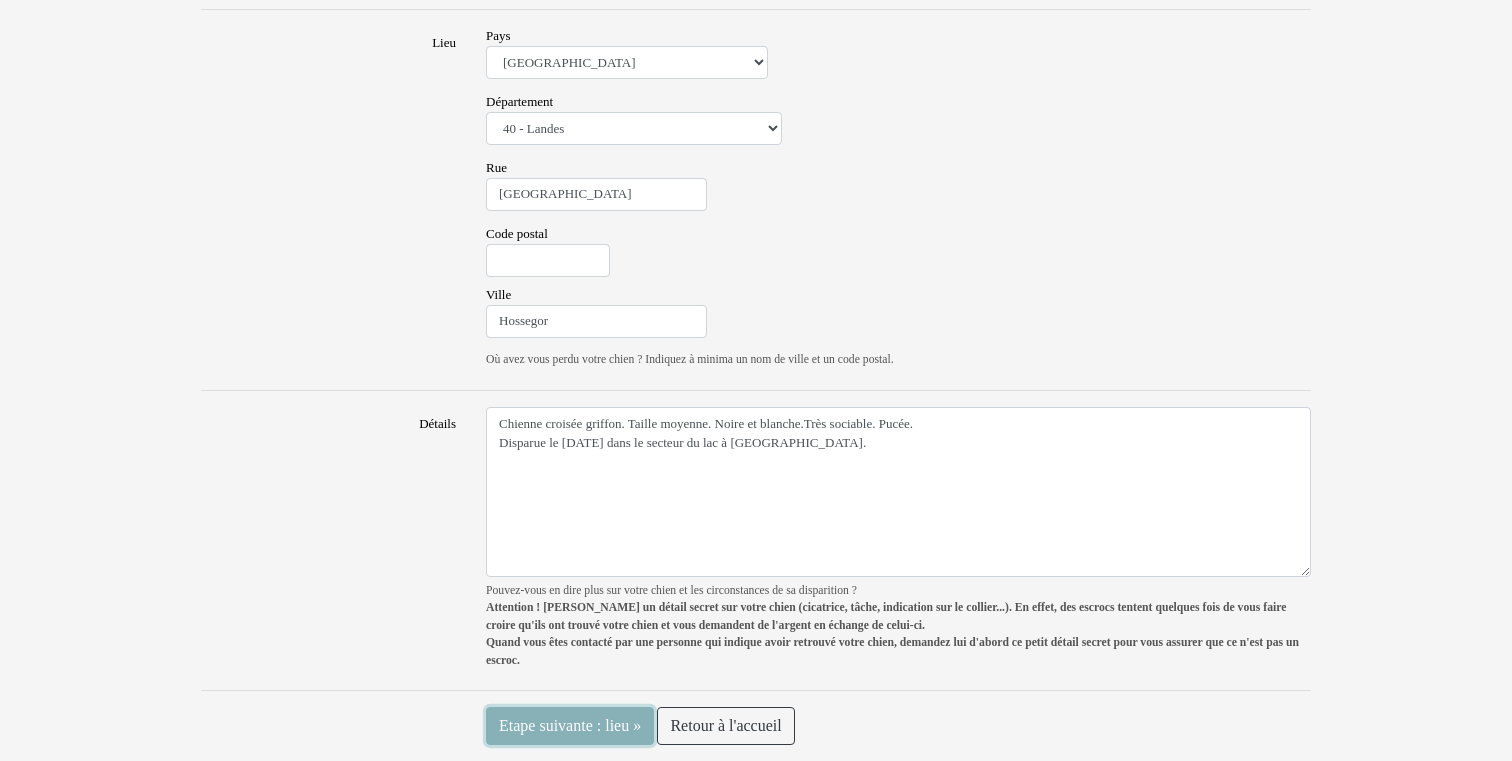 click on "Etape suivante : lieu »" at bounding box center [570, 726] 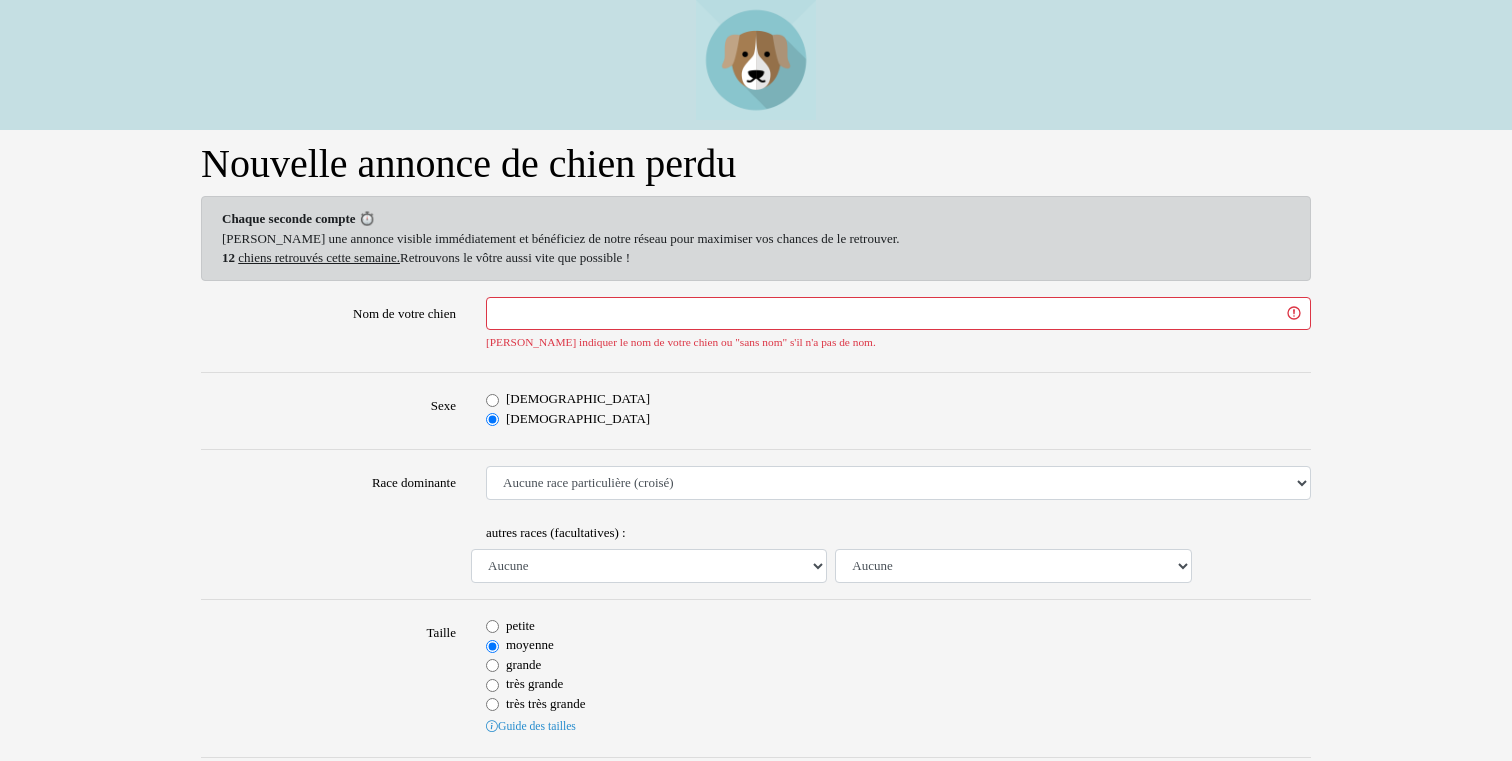 scroll, scrollTop: 0, scrollLeft: 0, axis: both 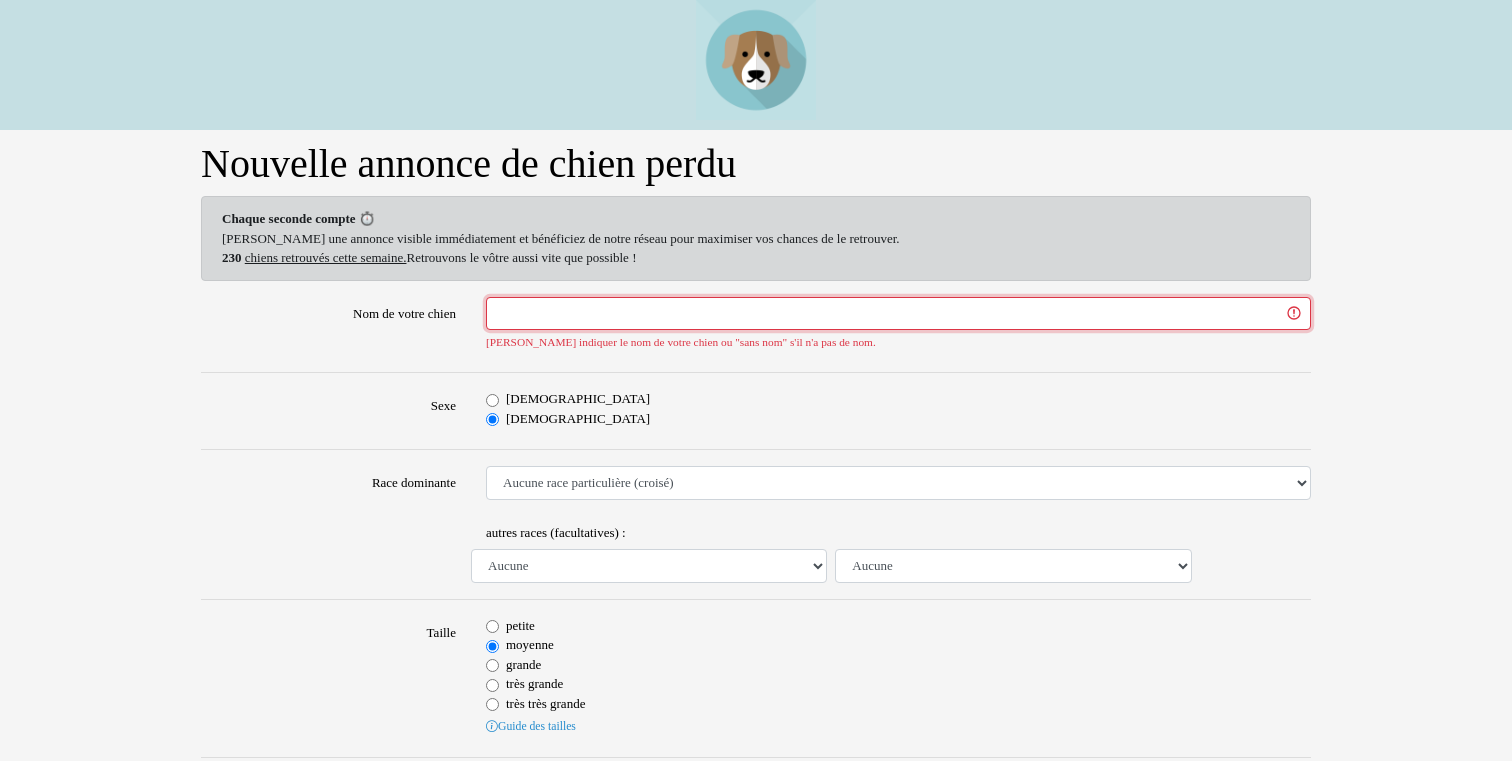 click on "Nom de votre chien" at bounding box center [898, 314] 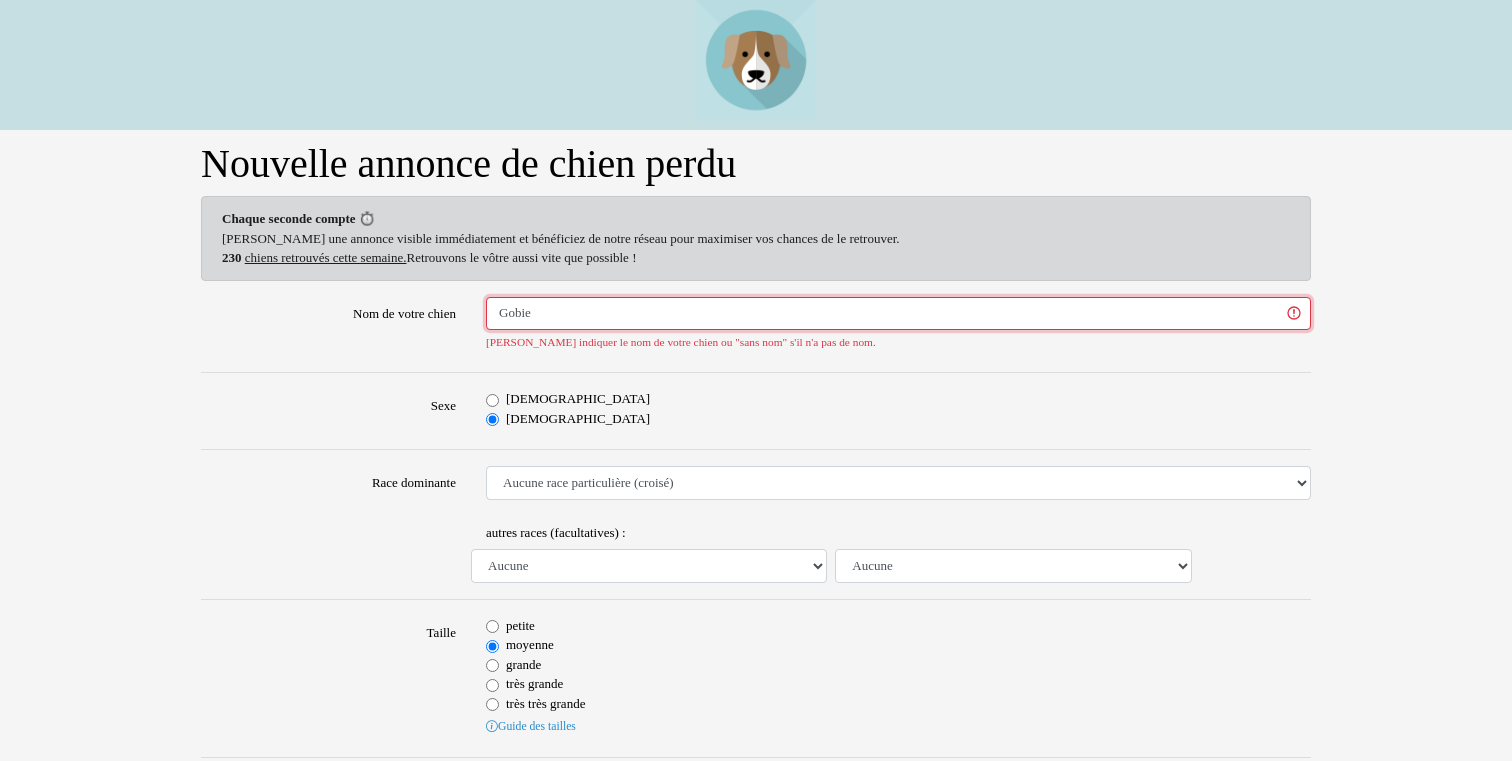 type on "Gobie" 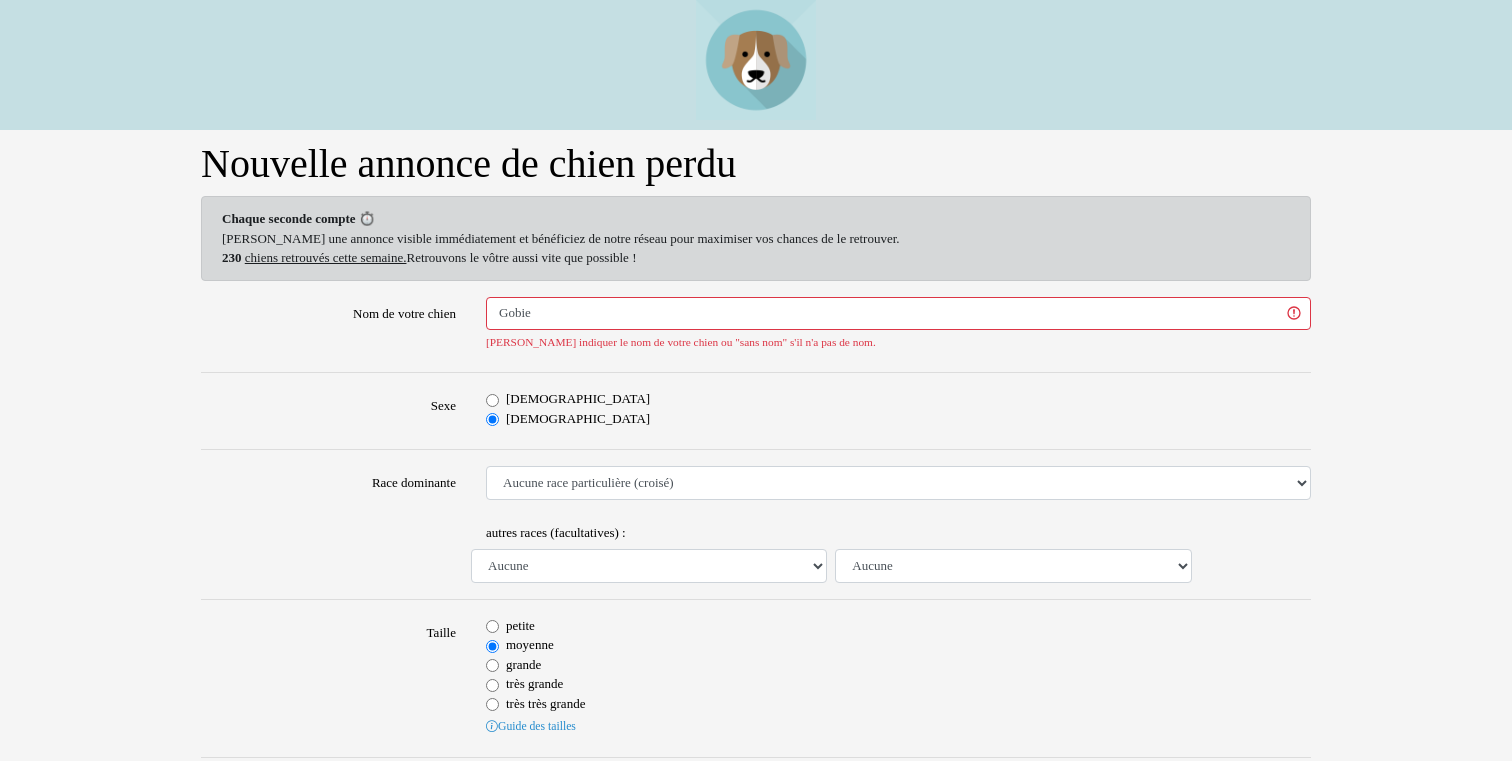 click on "Femelle" at bounding box center [898, 419] 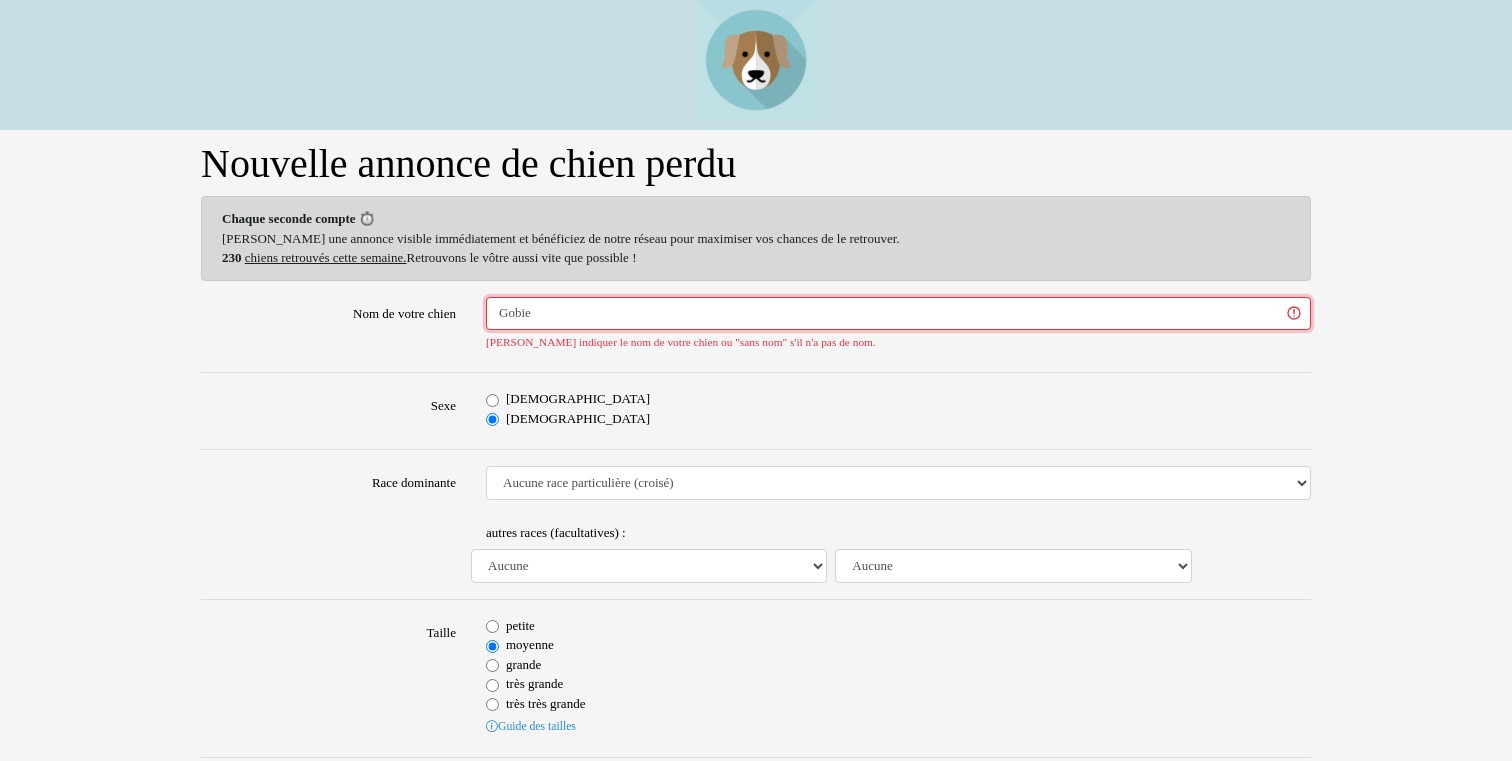 click on "Gobie" at bounding box center (898, 314) 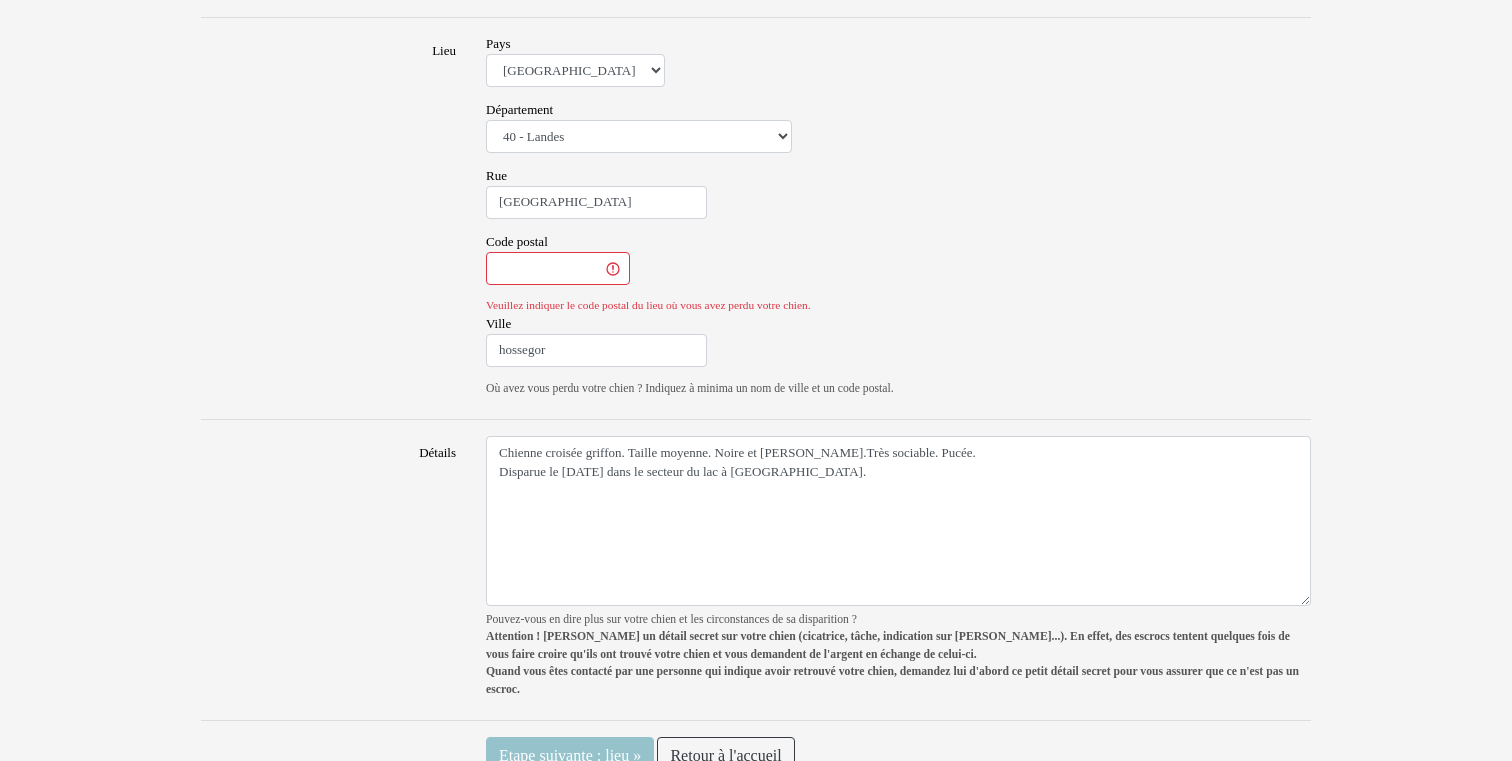scroll, scrollTop: 1579, scrollLeft: 0, axis: vertical 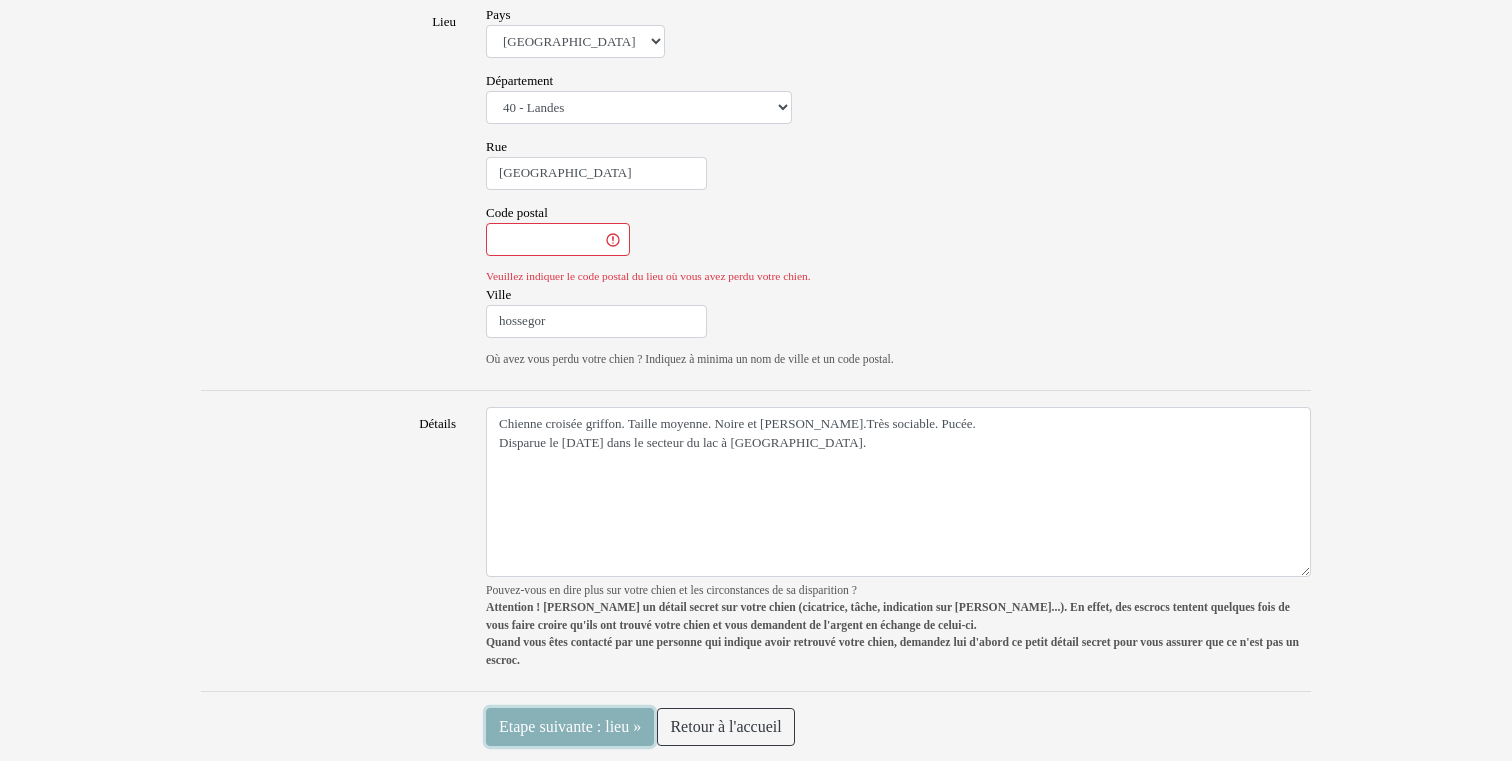 click on "Etape suivante : lieu »" at bounding box center [570, 727] 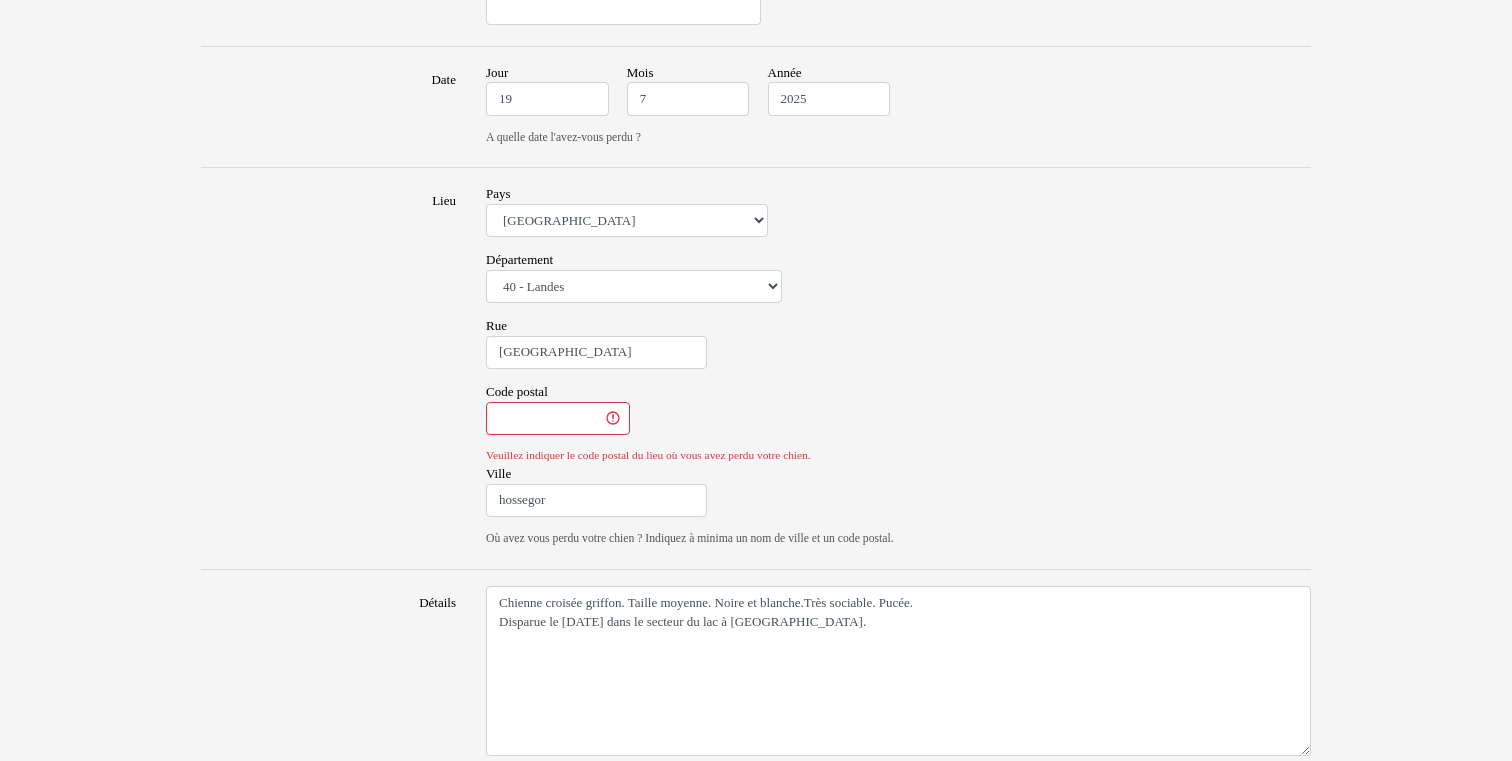 scroll, scrollTop: 1380, scrollLeft: 0, axis: vertical 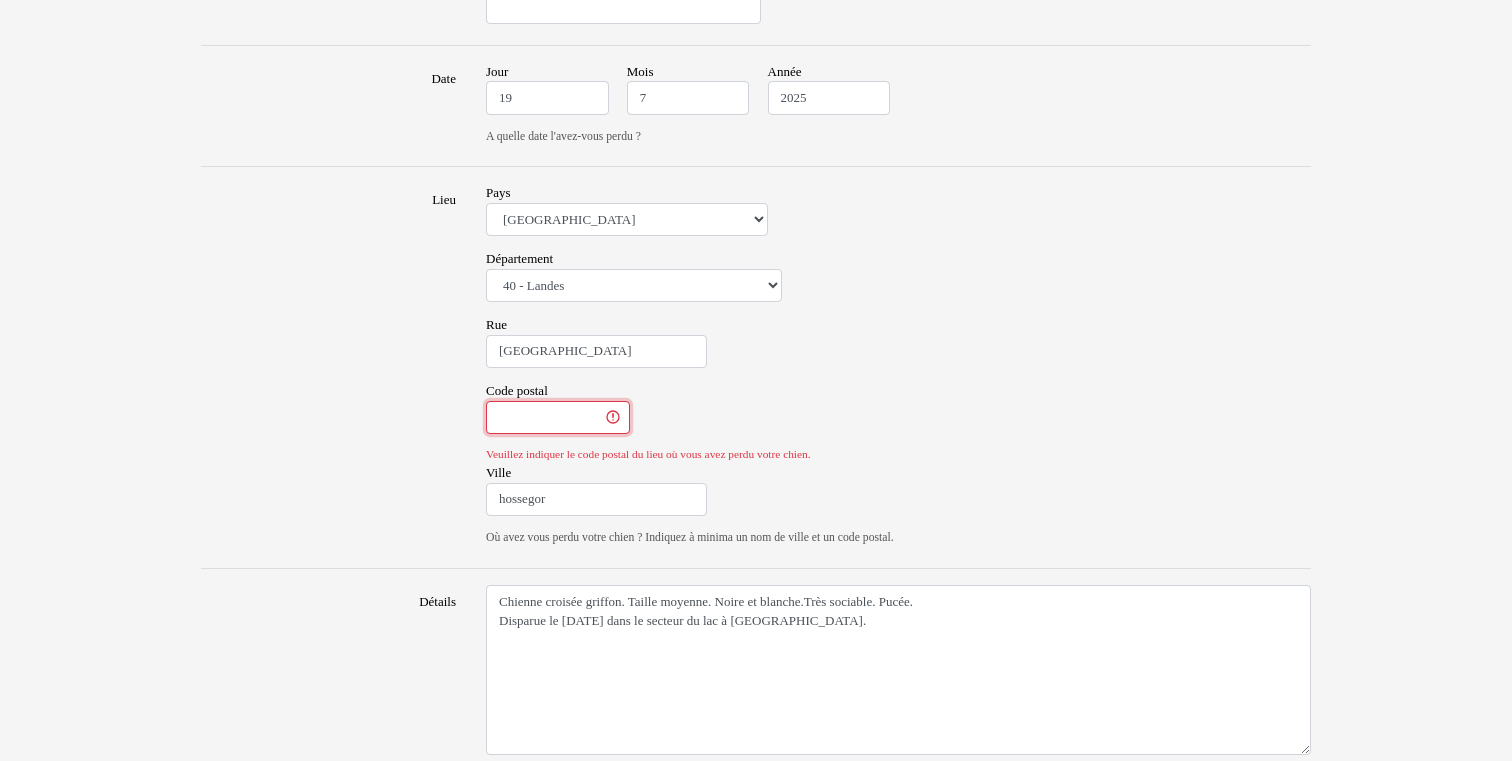 click on "Code postal" at bounding box center (558, 418) 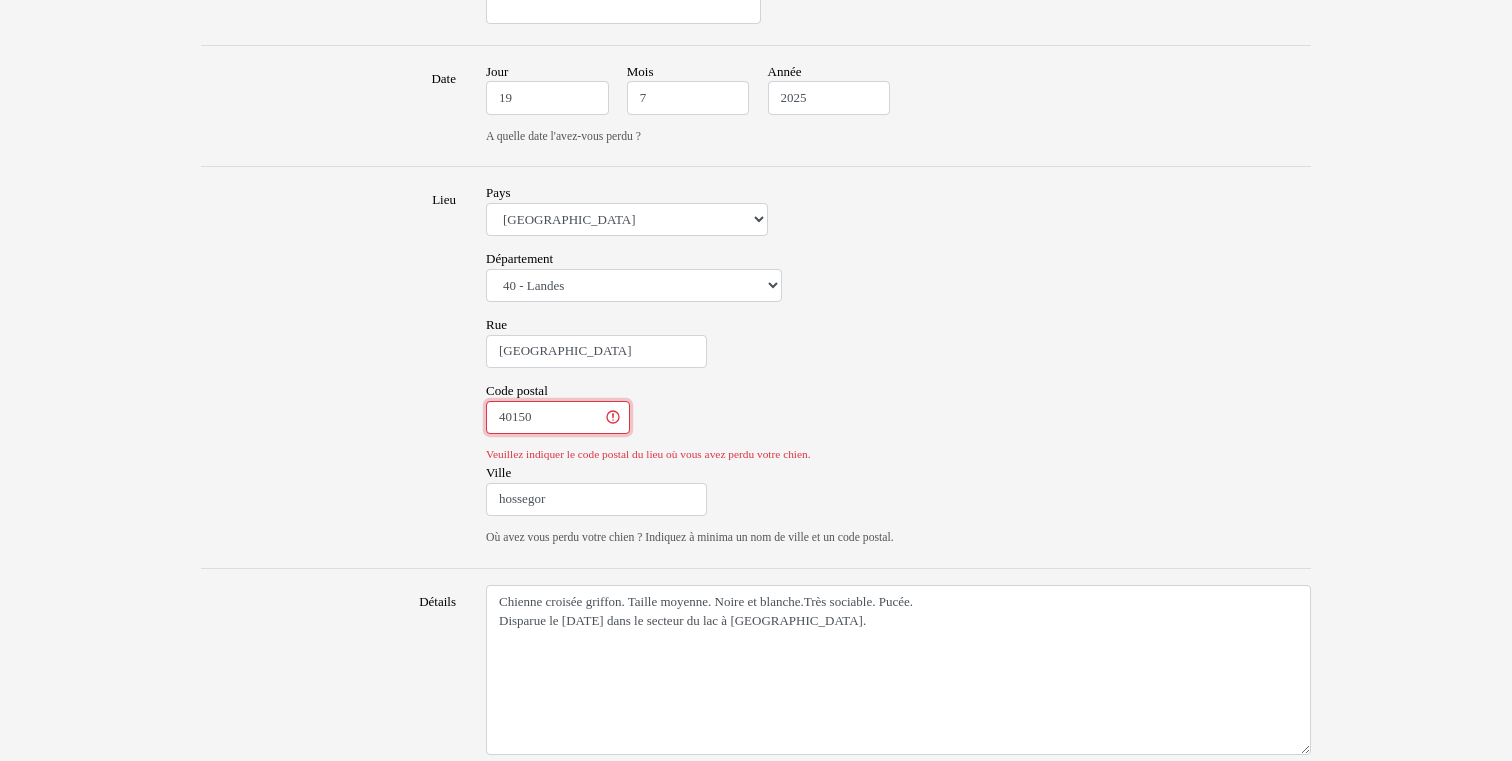 type on "40150" 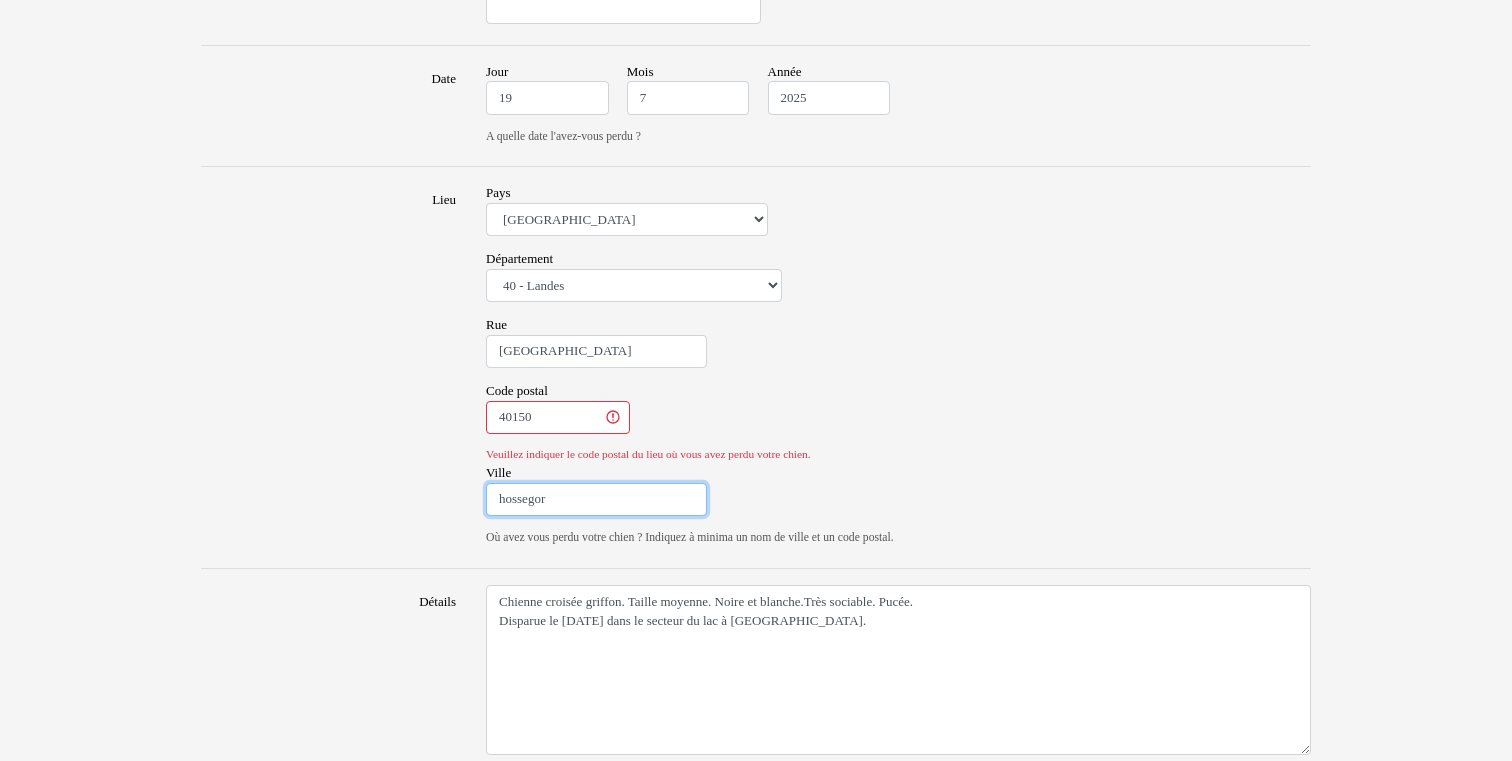 click on "hossegor" at bounding box center (596, 500) 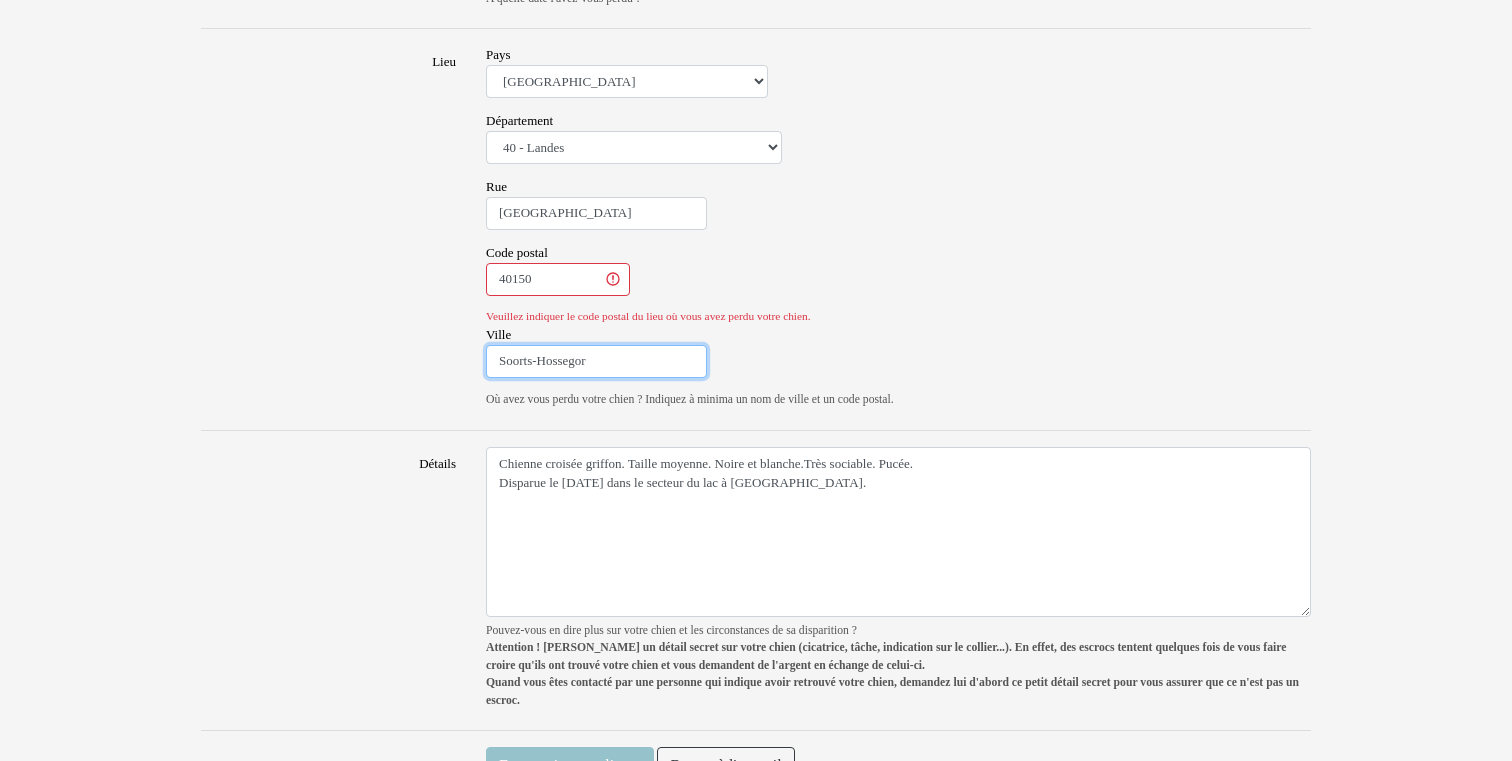 scroll, scrollTop: 1558, scrollLeft: 0, axis: vertical 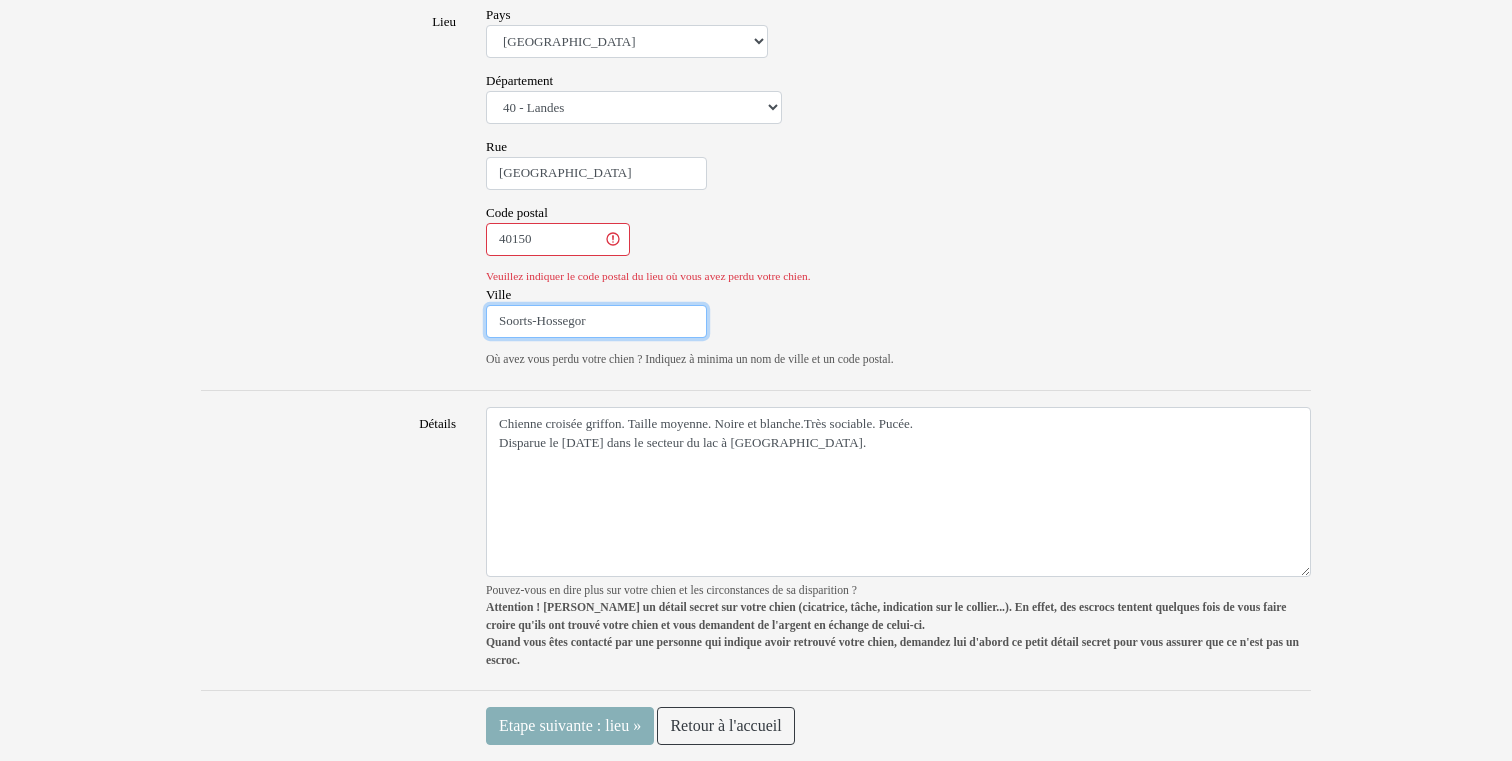 type on "Soorts-Hossegor" 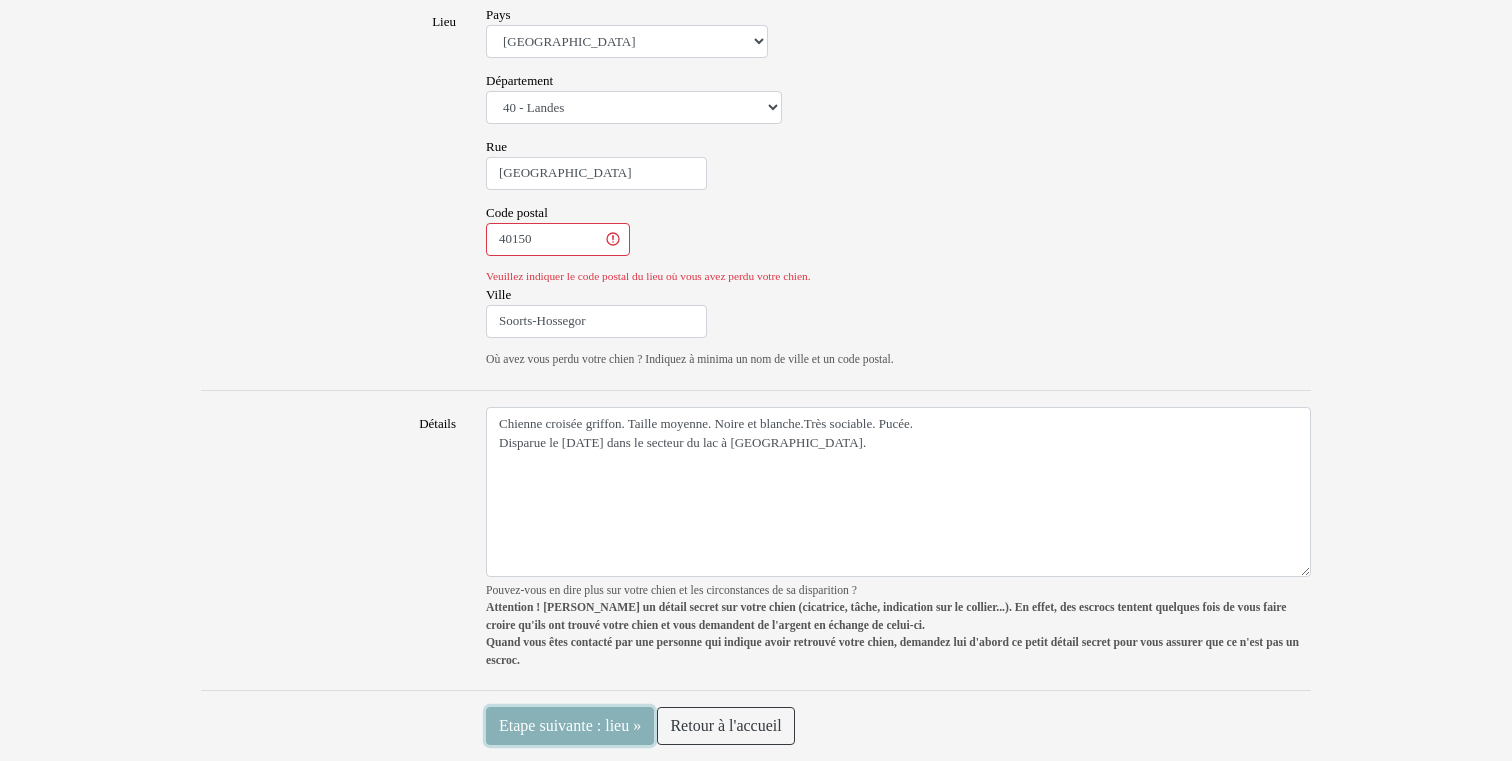 click on "Etape suivante : lieu »" at bounding box center [570, 726] 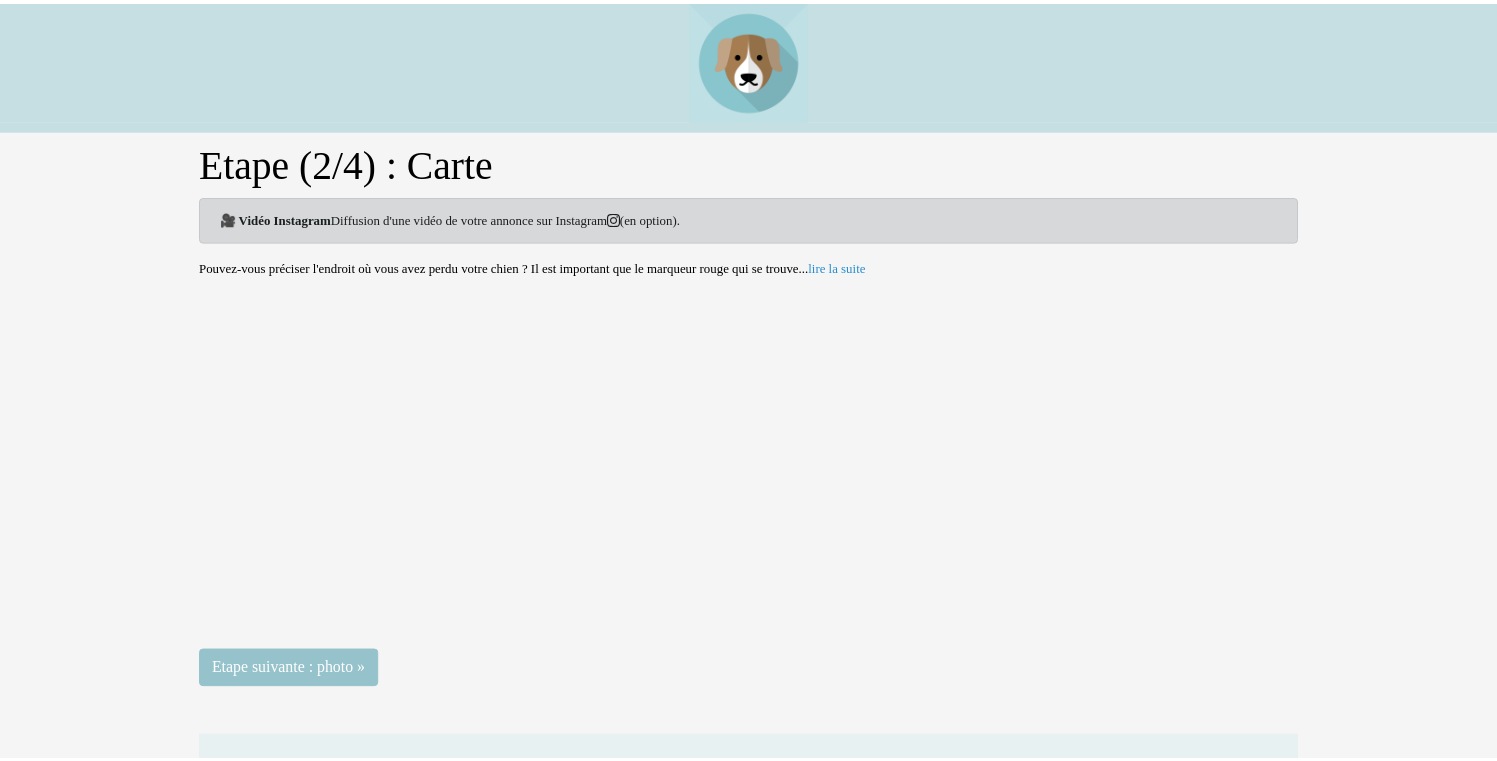 scroll, scrollTop: 0, scrollLeft: 0, axis: both 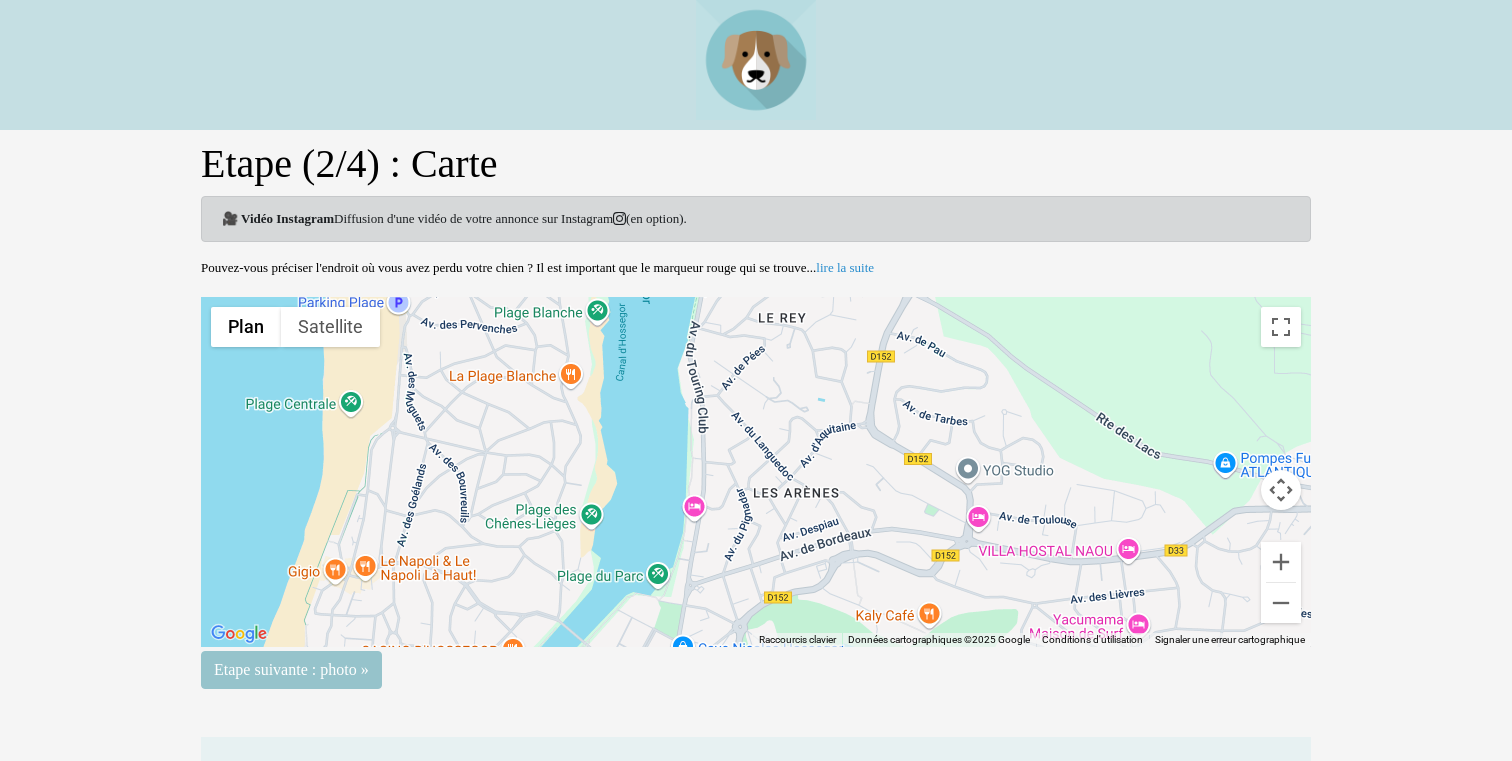 click on "Pour activer le glissement avec le clavier, appuyez sur Alt+Entrée. Une fois ce mode activé, utilisez les touches fléchées pour déplacer le repère. Pour valider le déplacement, appuyez sur Entrée. Pour annuler, appuyez sur Échap." at bounding box center (756, 472) 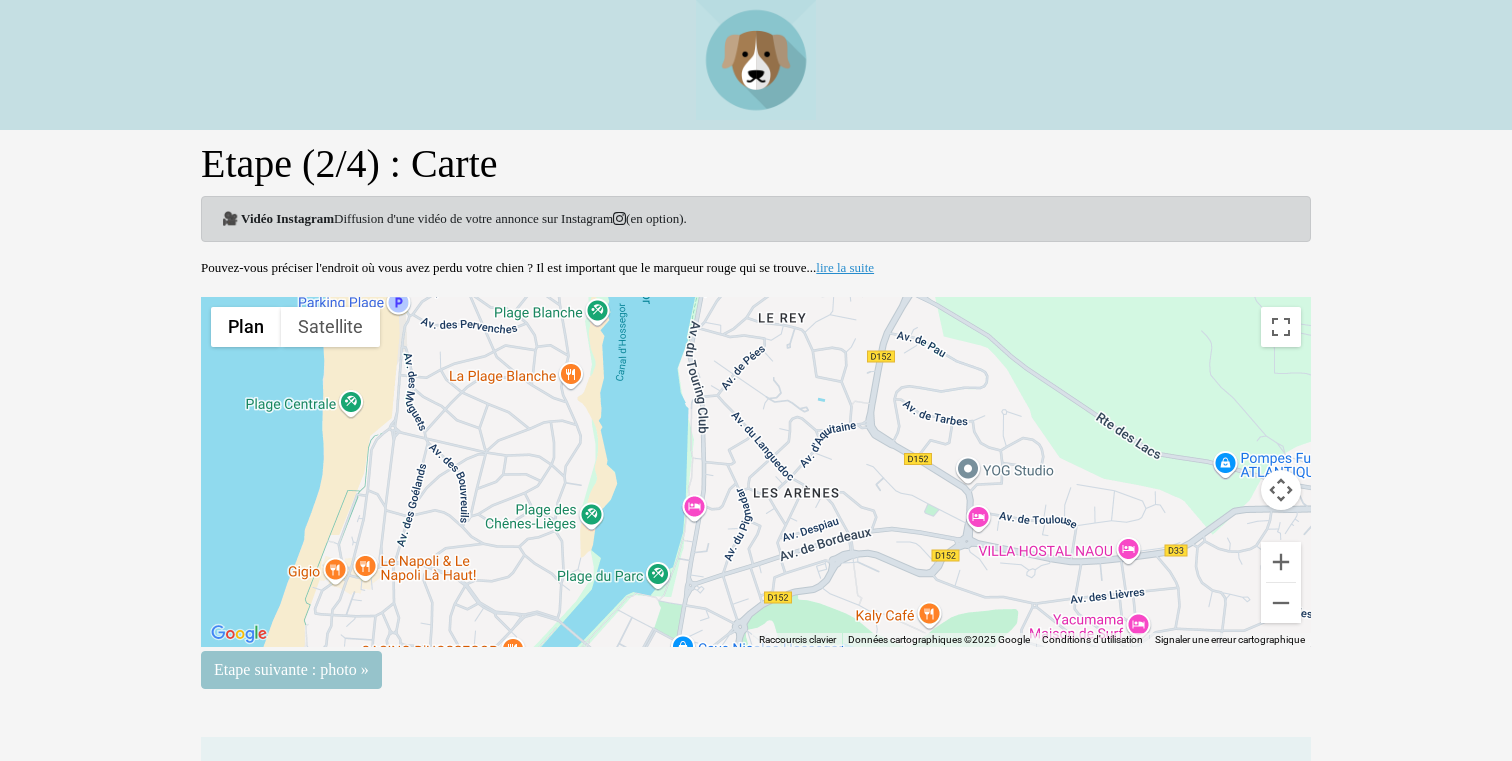 click on "lire la suite" at bounding box center [845, 267] 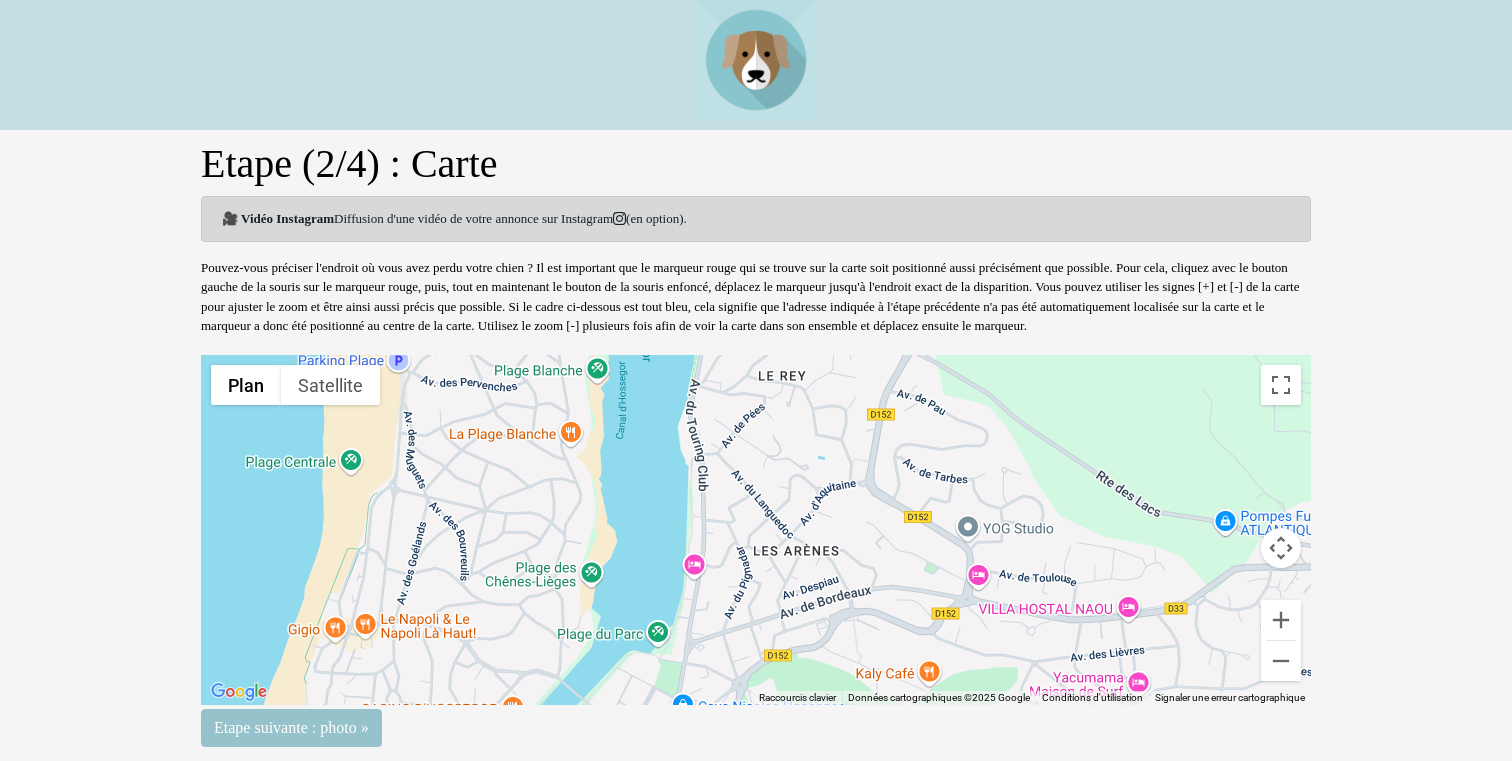 click at bounding box center (756, 530) 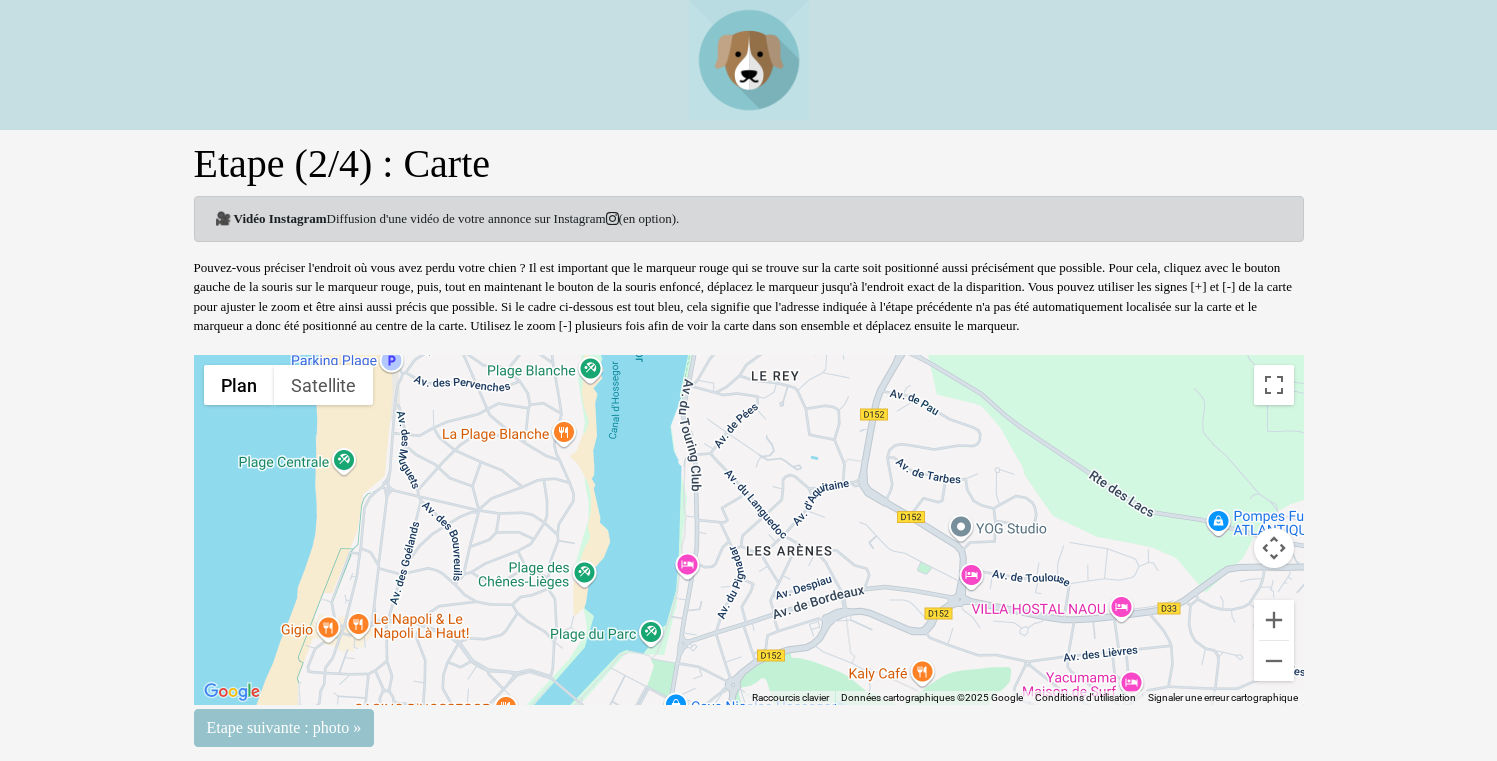click at bounding box center (749, 530) 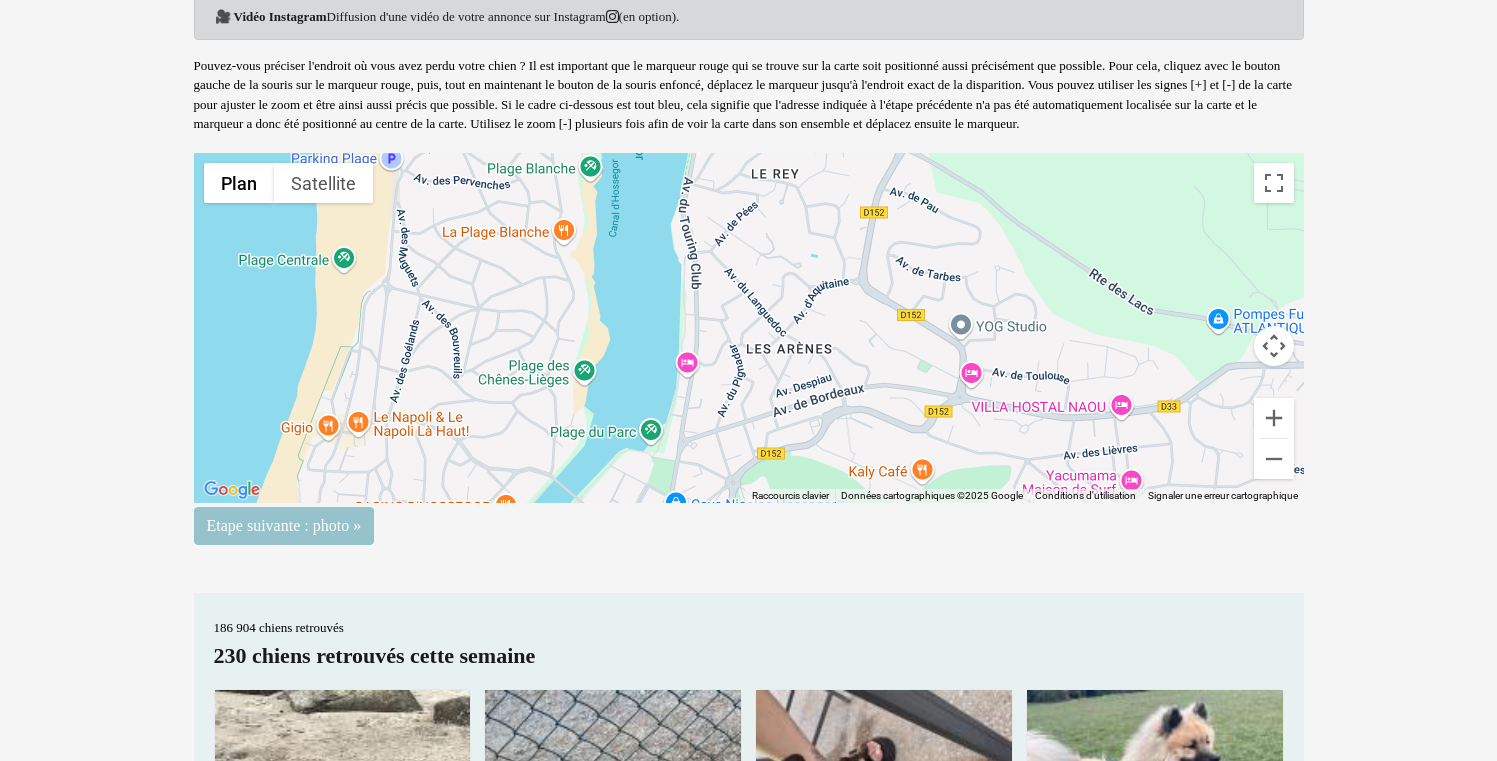 scroll, scrollTop: 204, scrollLeft: 0, axis: vertical 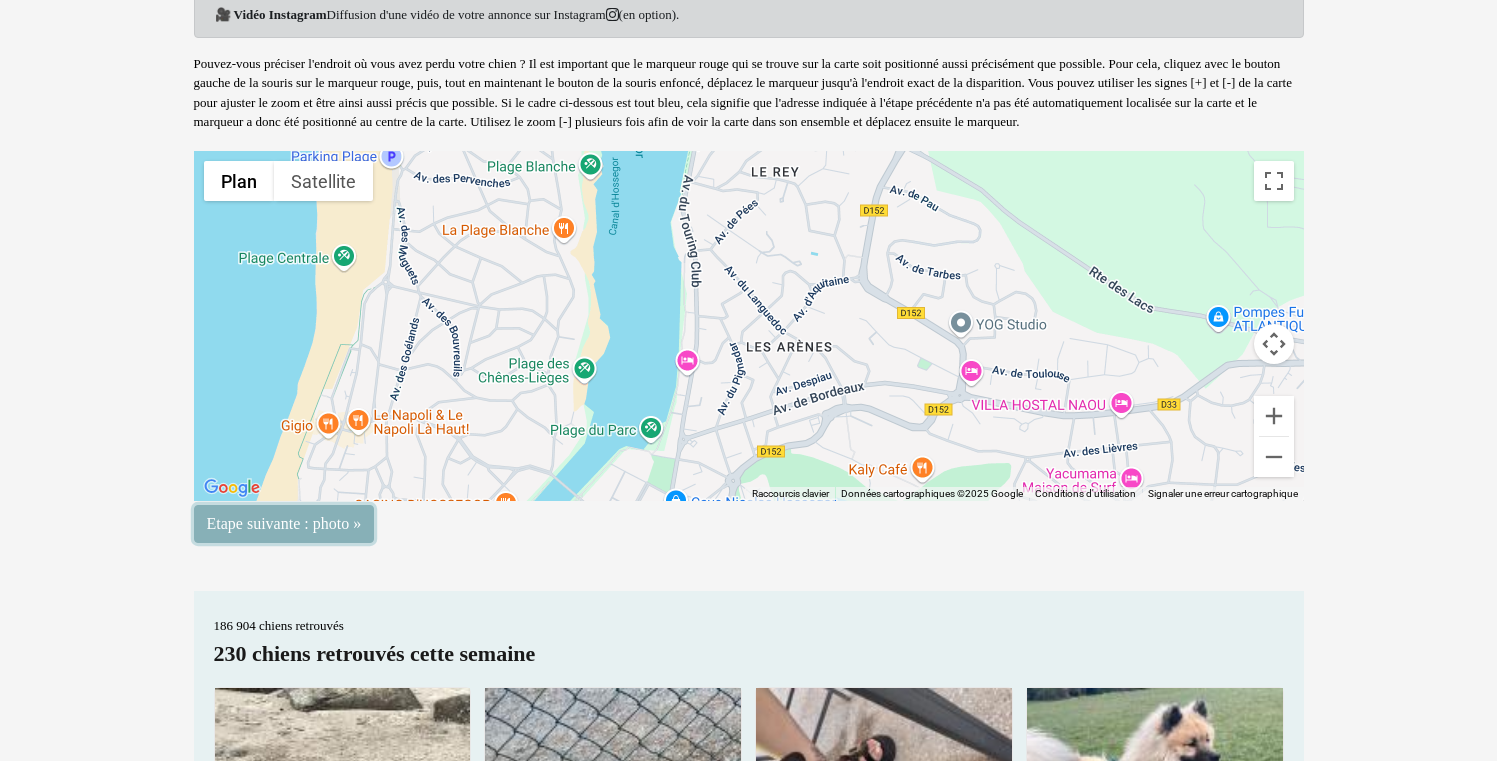 click on "Etape suivante : photo »" at bounding box center [284, 524] 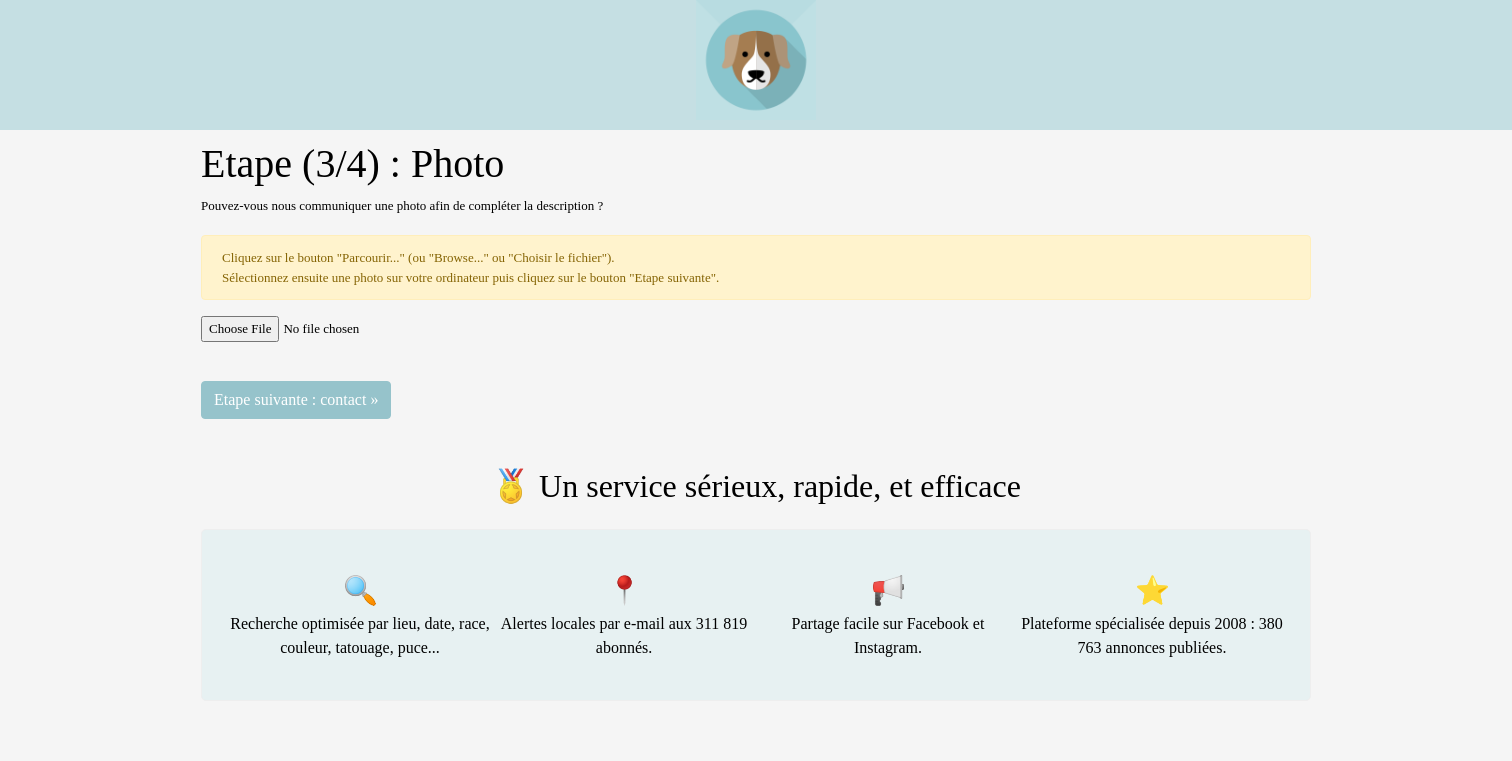 scroll, scrollTop: 0, scrollLeft: 0, axis: both 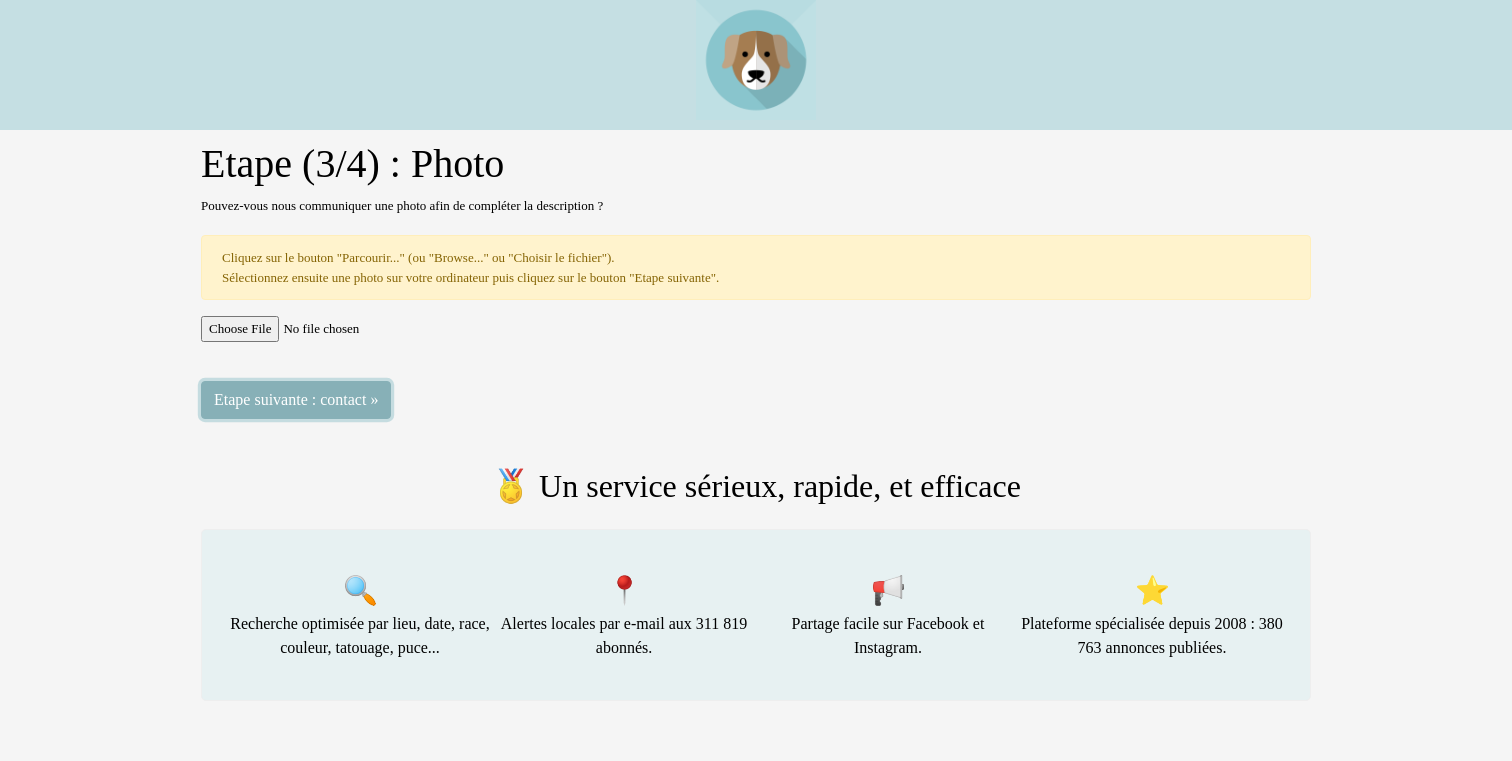 click on "Etape suivante : contact »" at bounding box center [296, 400] 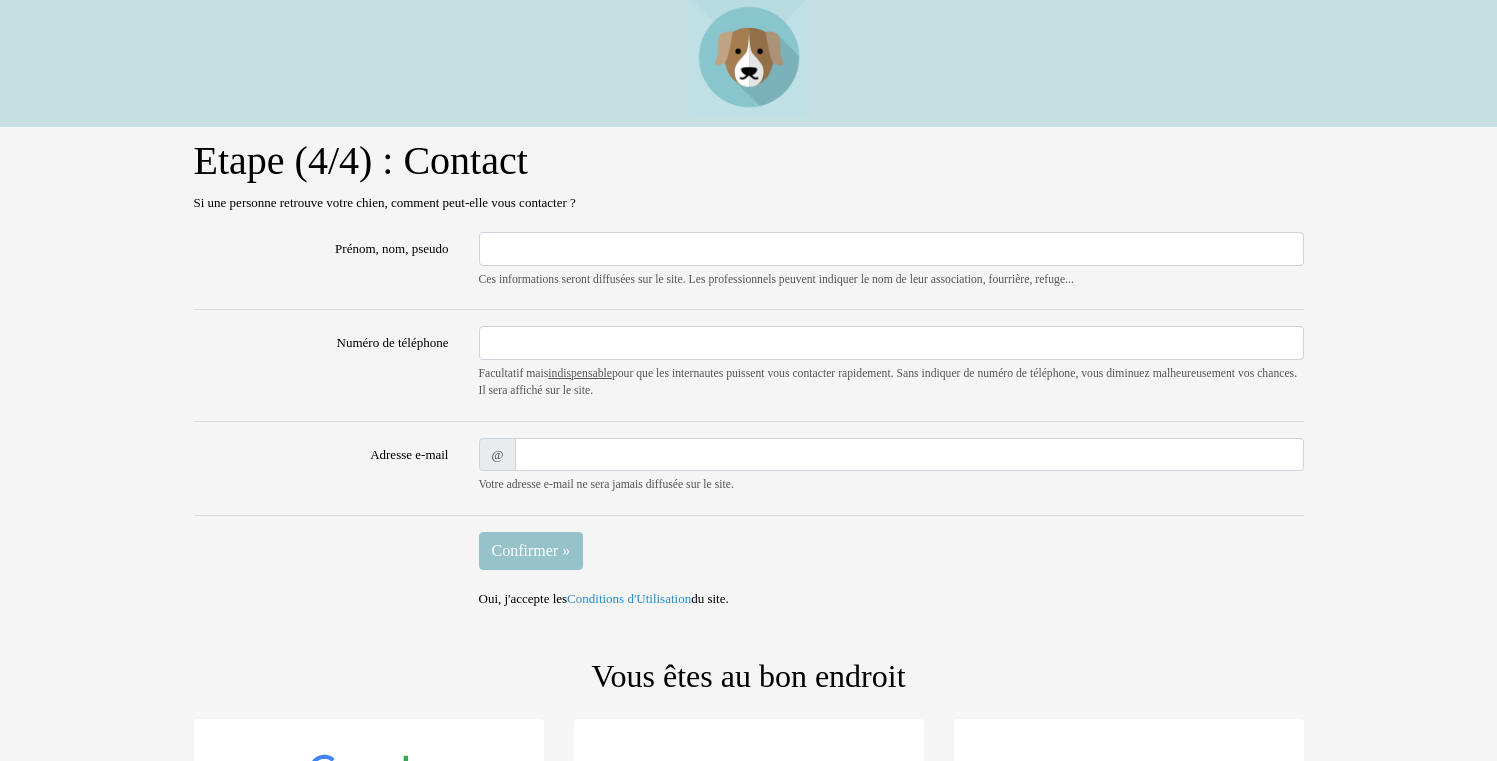 scroll, scrollTop: 0, scrollLeft: 0, axis: both 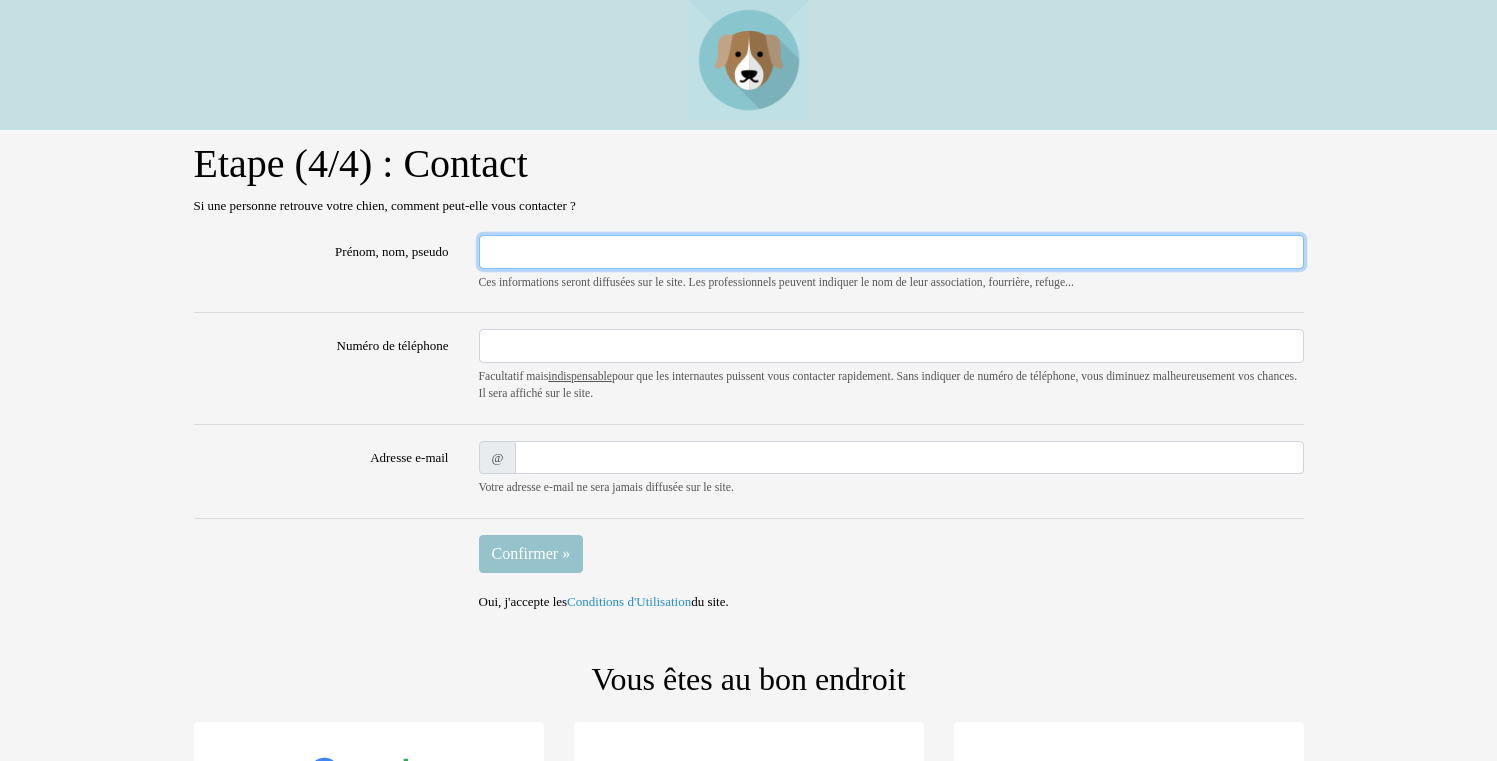click on "Prénom, nom, pseudo" at bounding box center (891, 252) 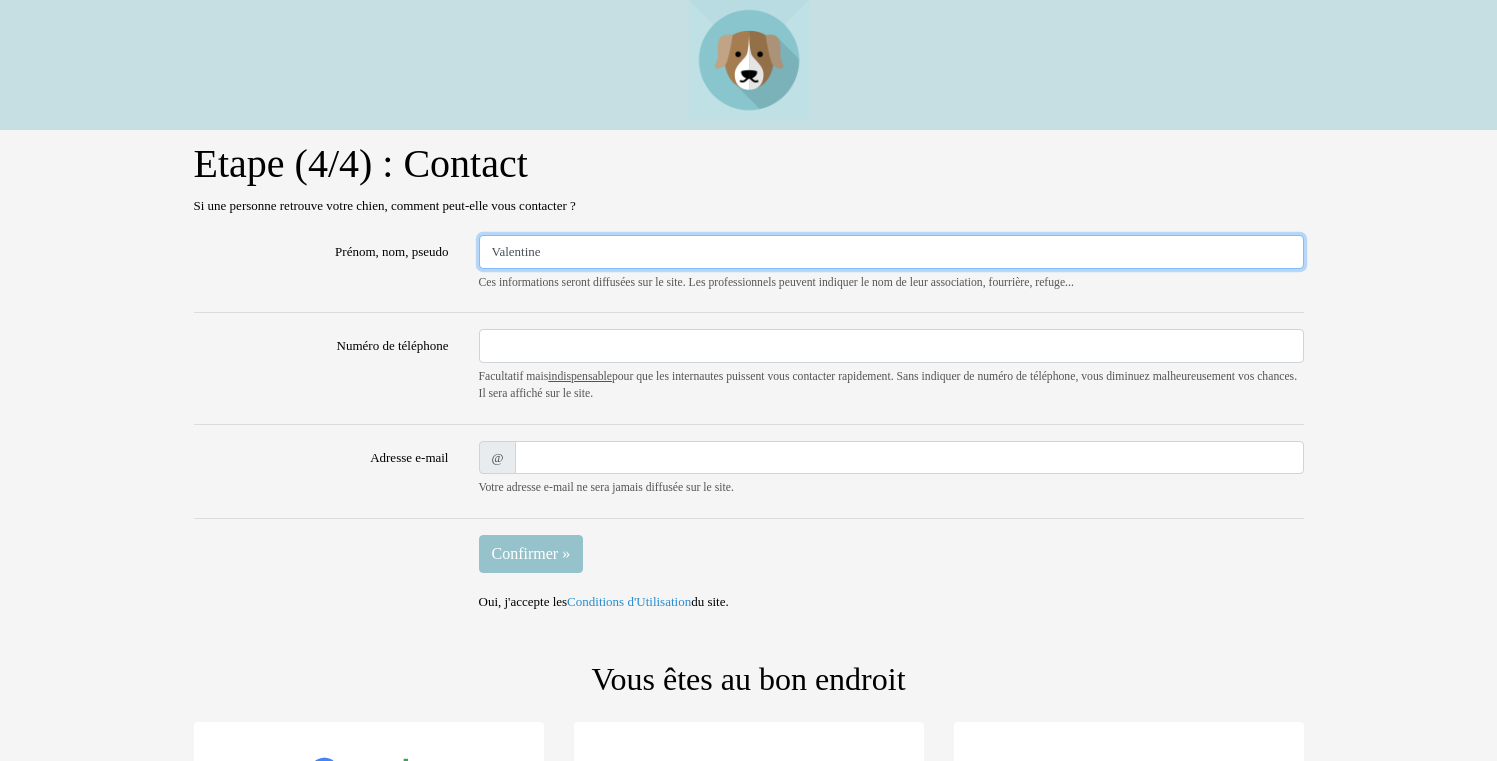 type on "Valentine" 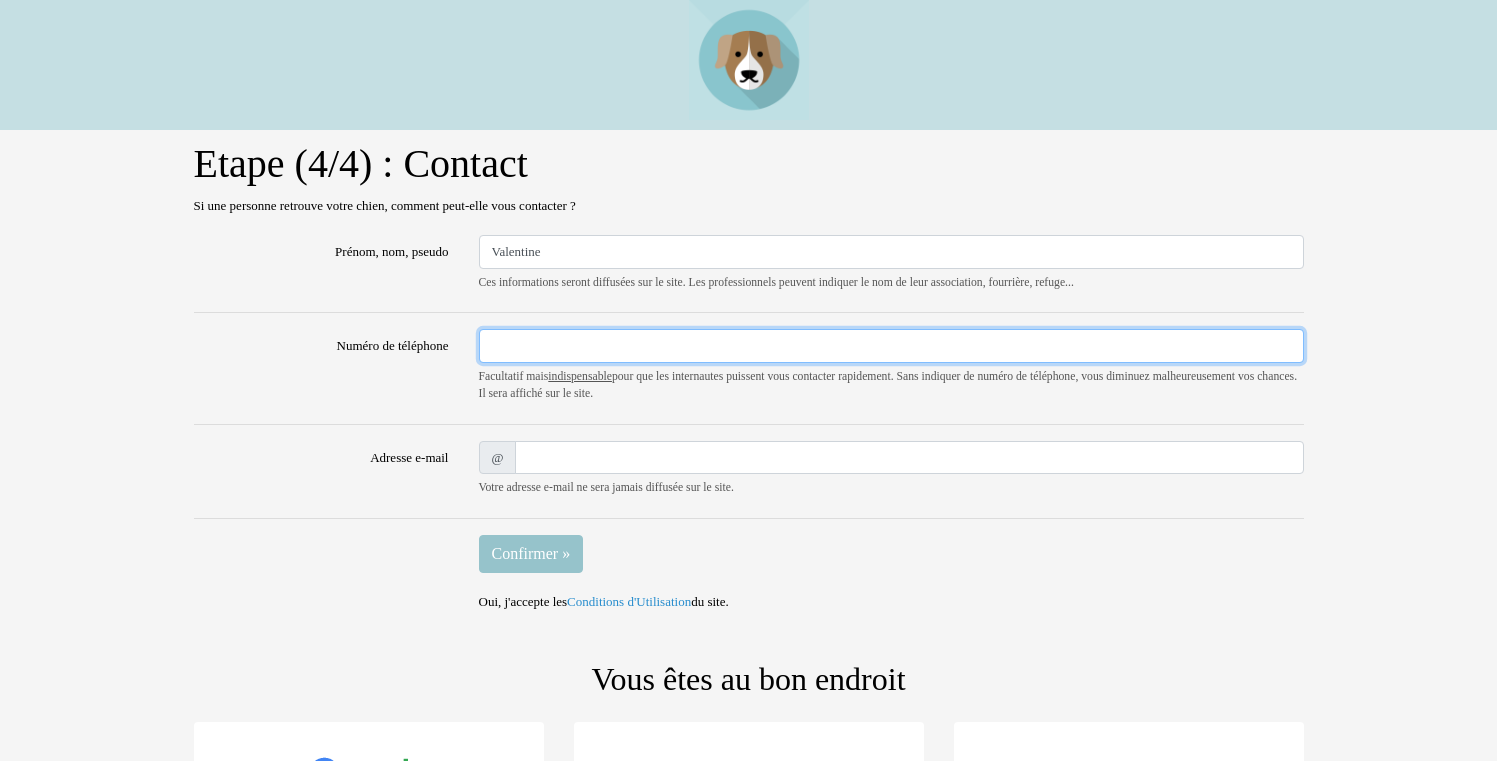 click on "Numéro de téléphone" at bounding box center (891, 346) 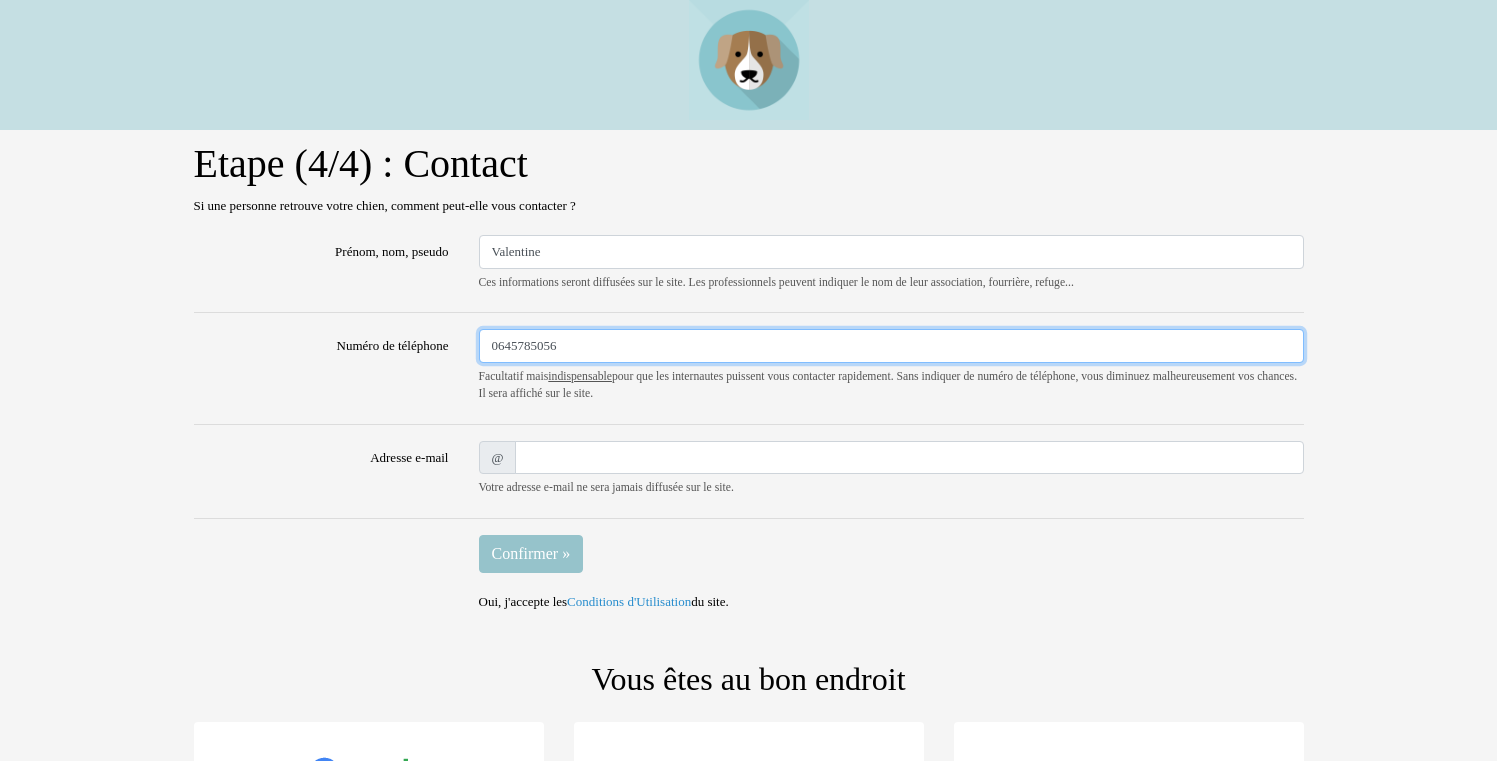 type on "0645785056" 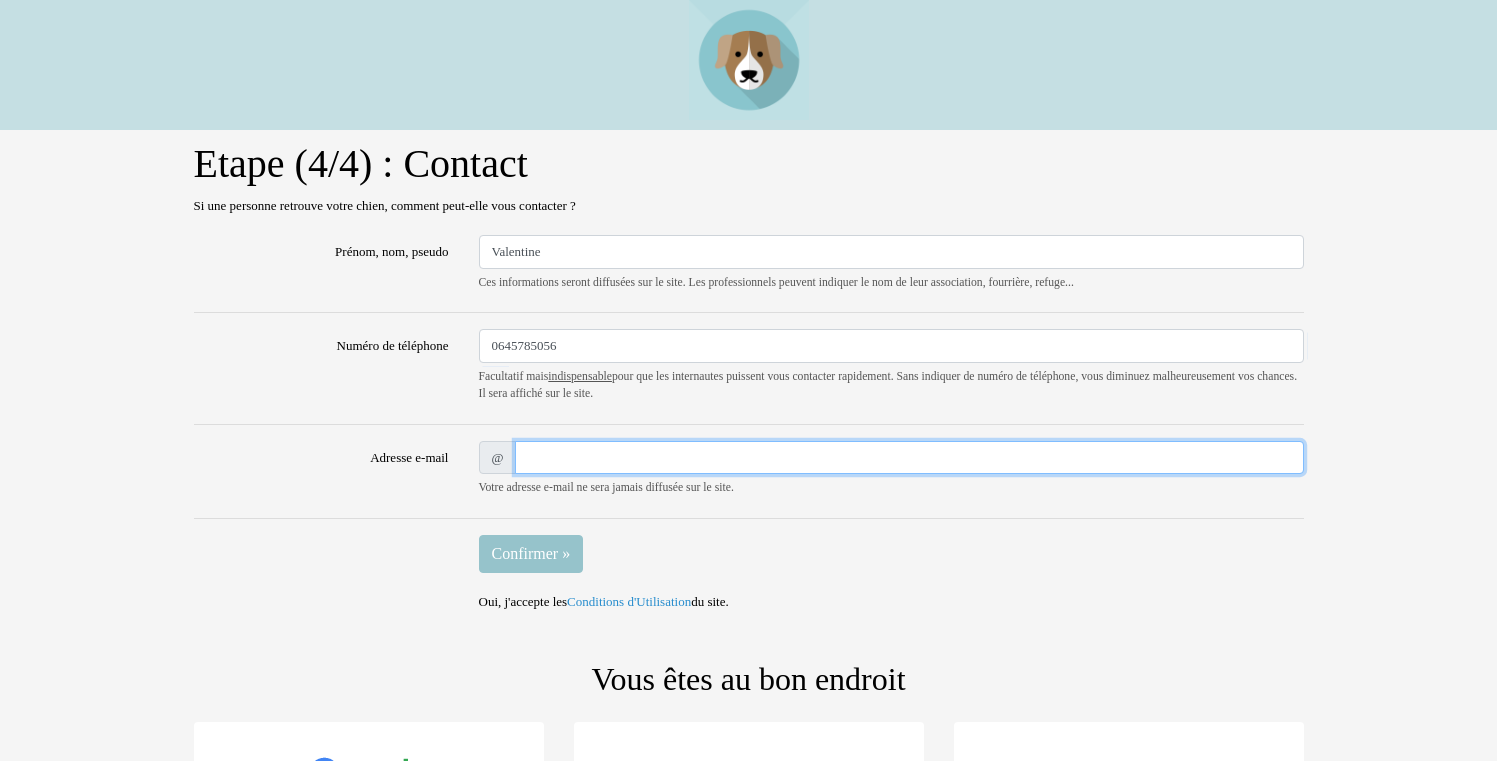click on "Adresse e-mail" at bounding box center [909, 458] 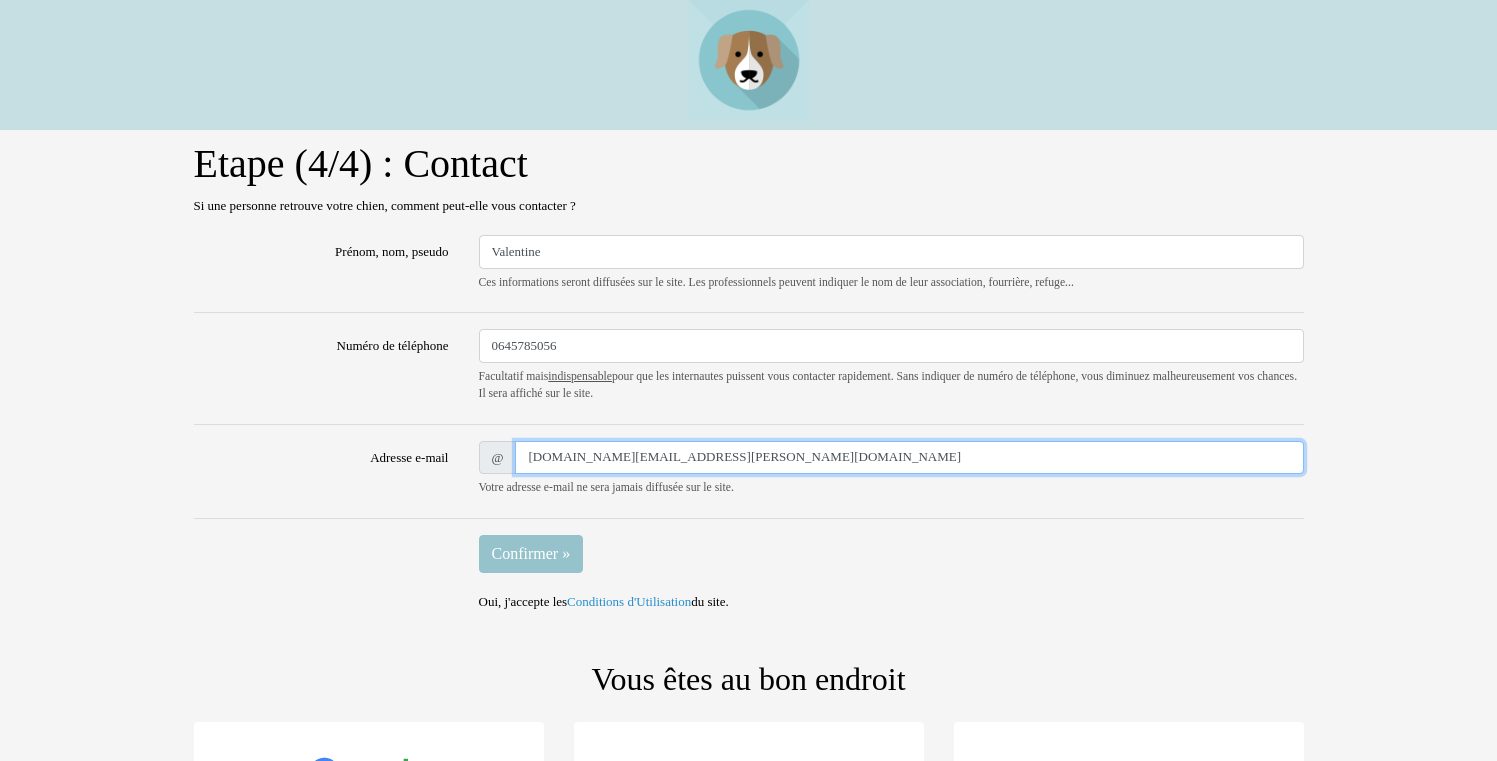 click on "valentine.landes.co@gmail.com" at bounding box center [909, 458] 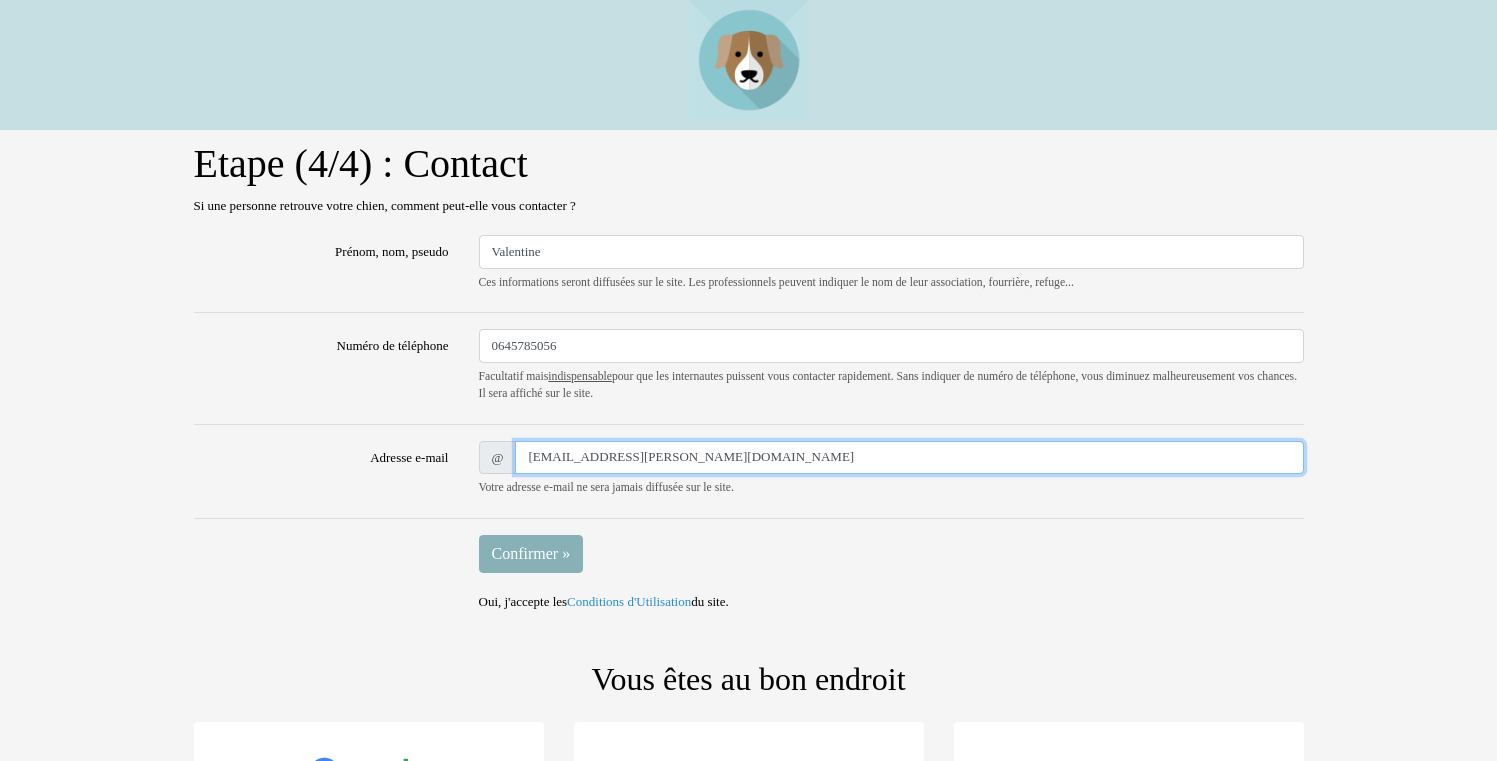 type on "valentine.landes@gmail.com" 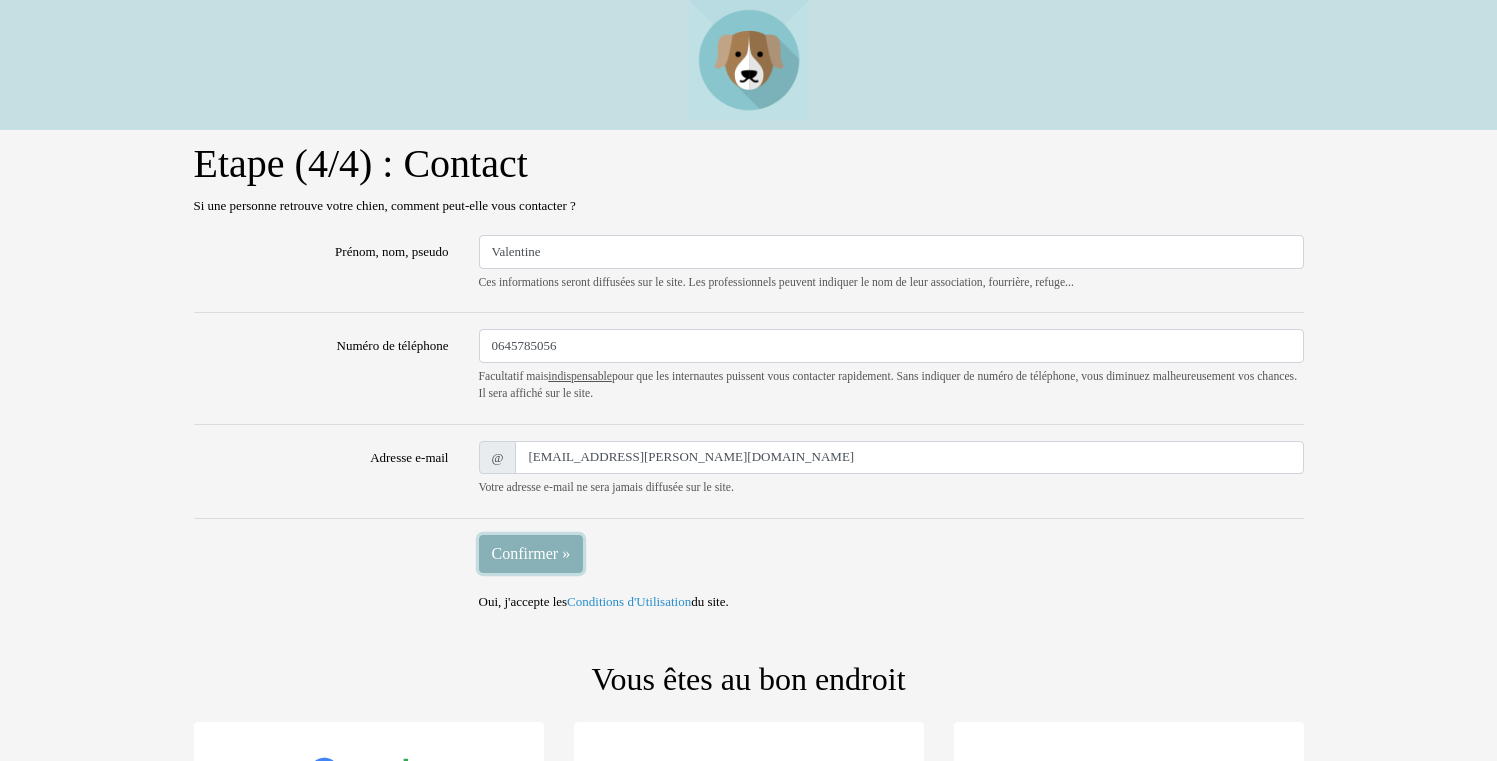 click on "Confirmer »" at bounding box center [531, 554] 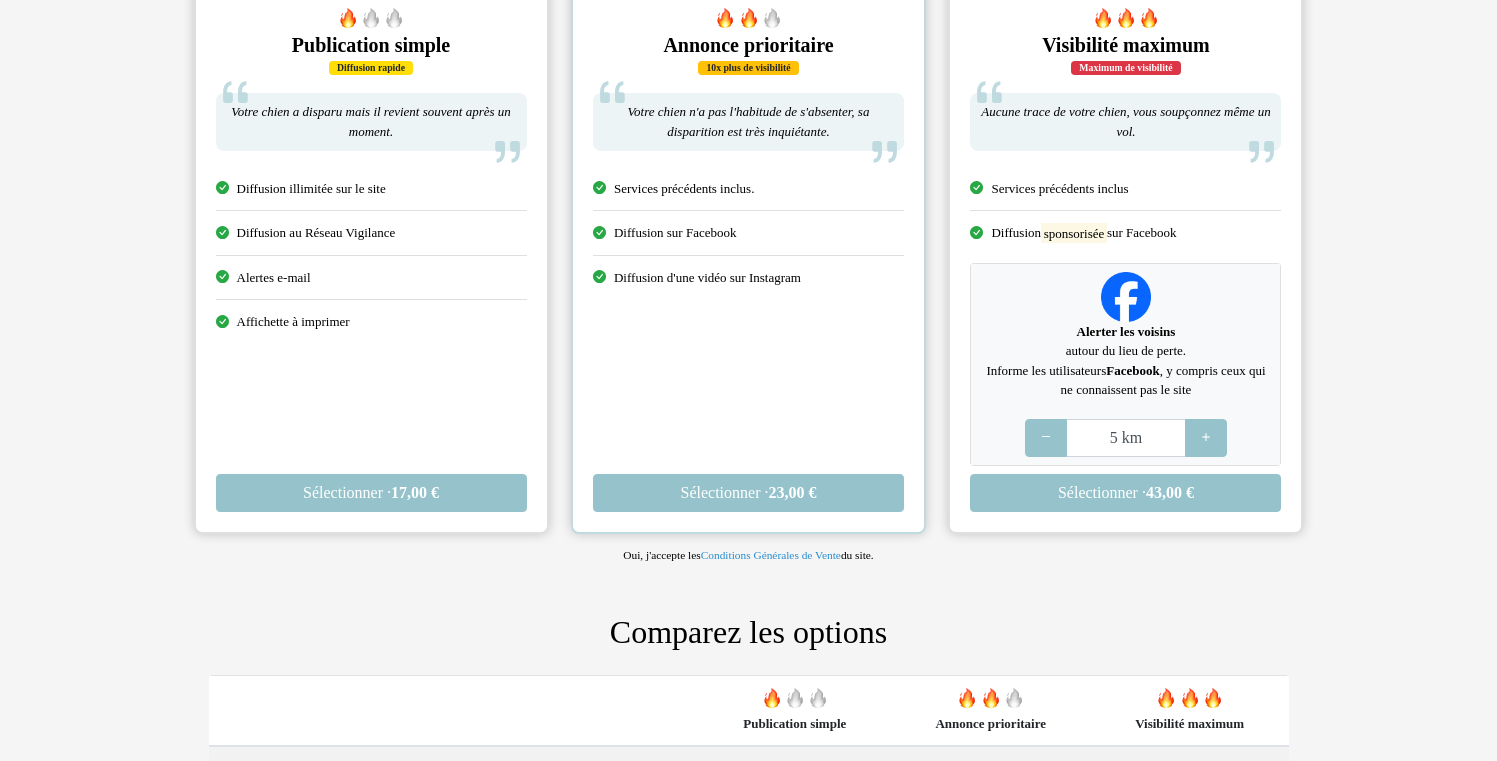 scroll, scrollTop: 400, scrollLeft: 0, axis: vertical 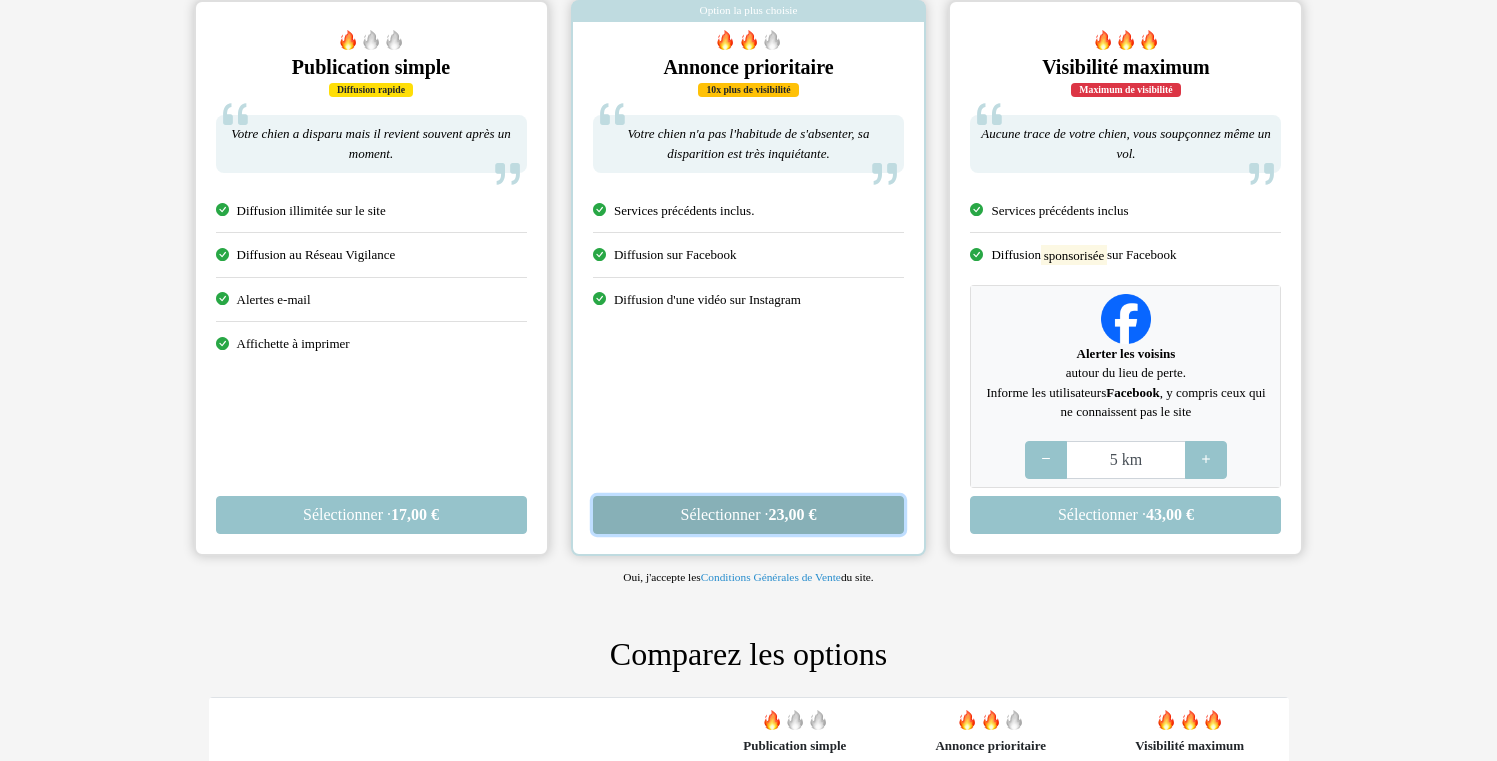 click on "Sélectionner ·
23,00 €" at bounding box center [748, 515] 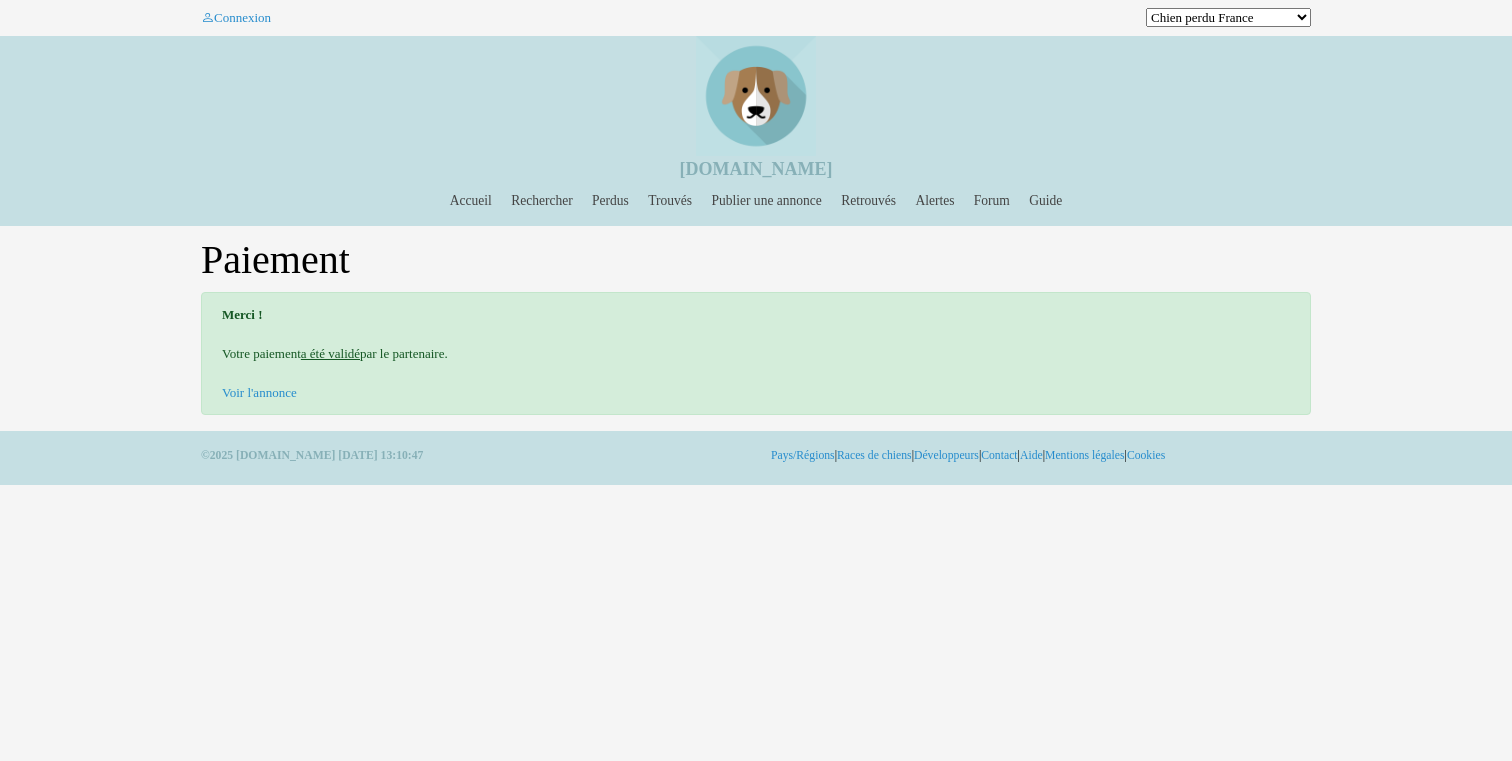 scroll, scrollTop: 0, scrollLeft: 0, axis: both 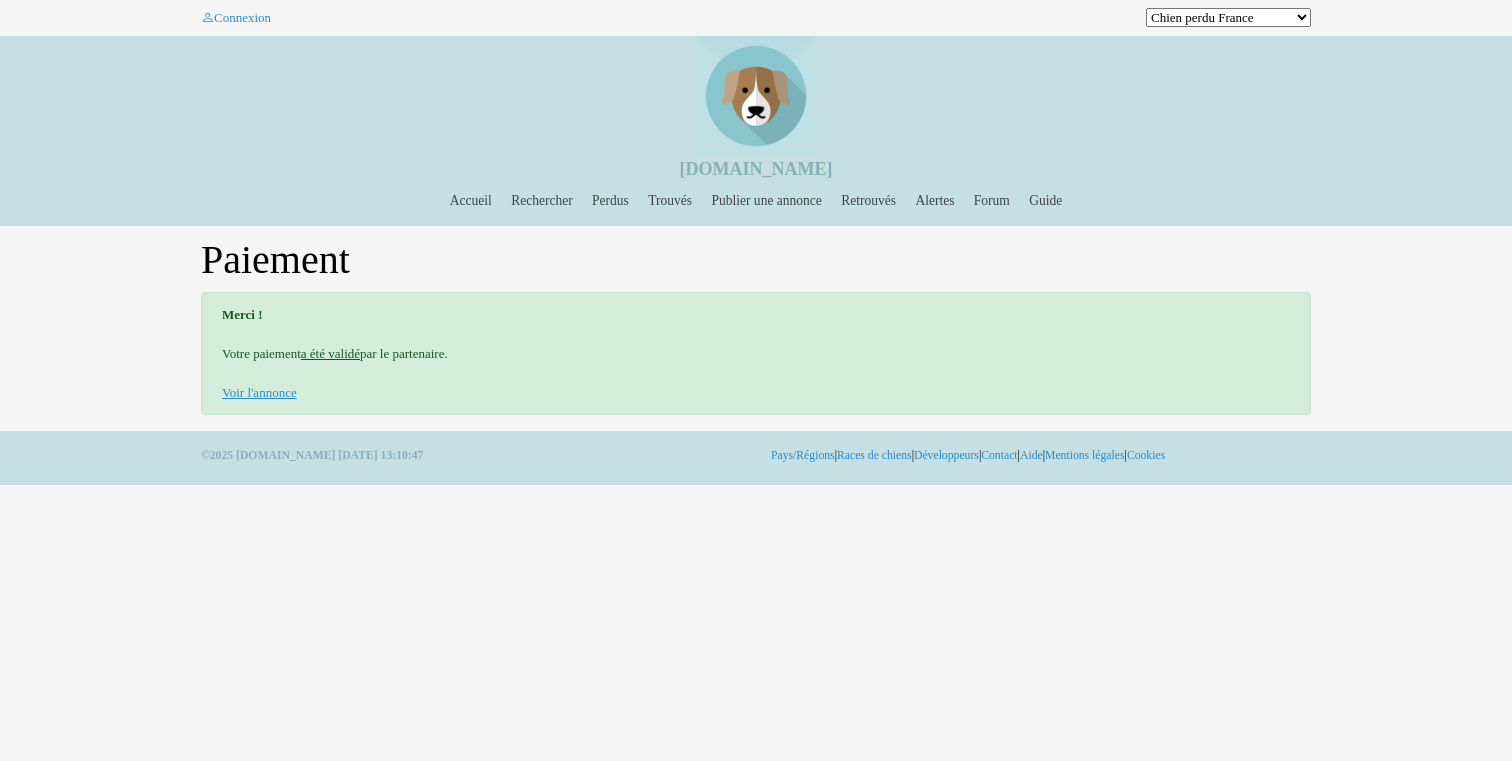 click on "Voir l'annonce" at bounding box center (259, 392) 